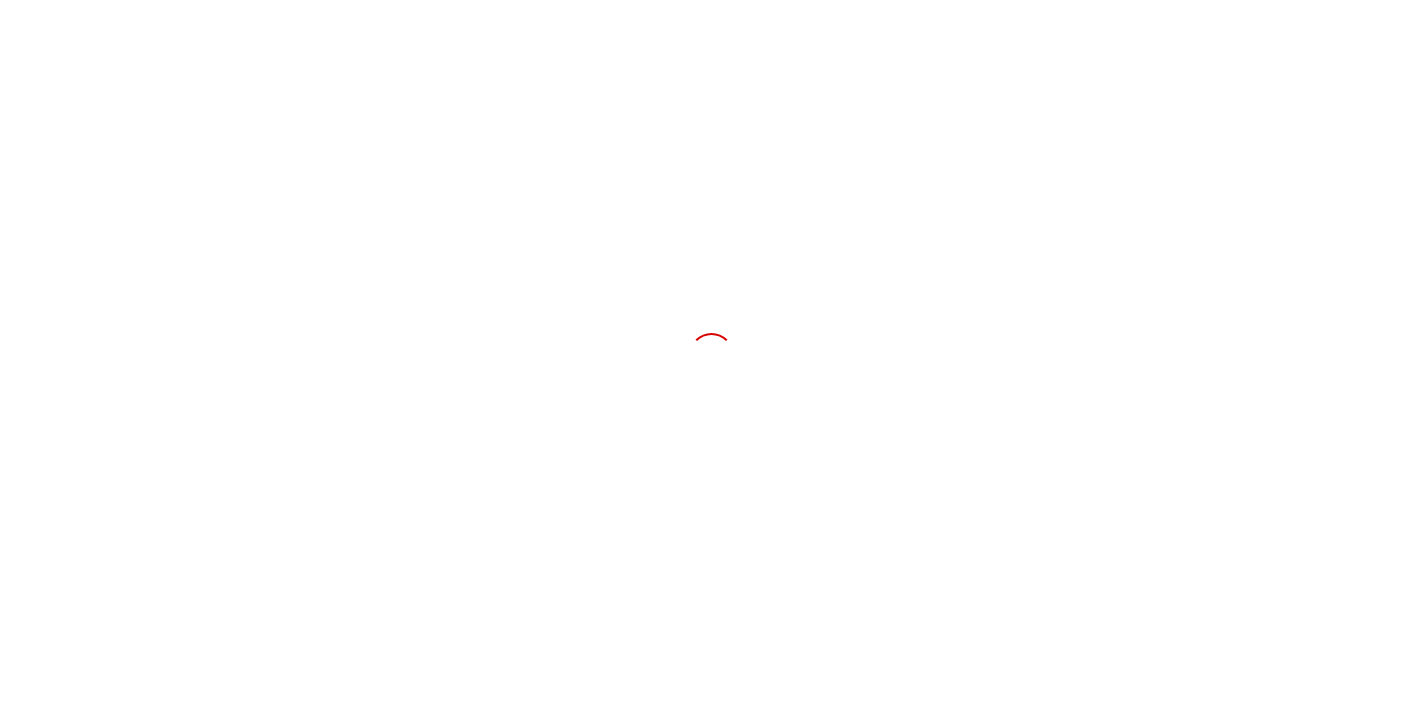 scroll, scrollTop: 0, scrollLeft: 0, axis: both 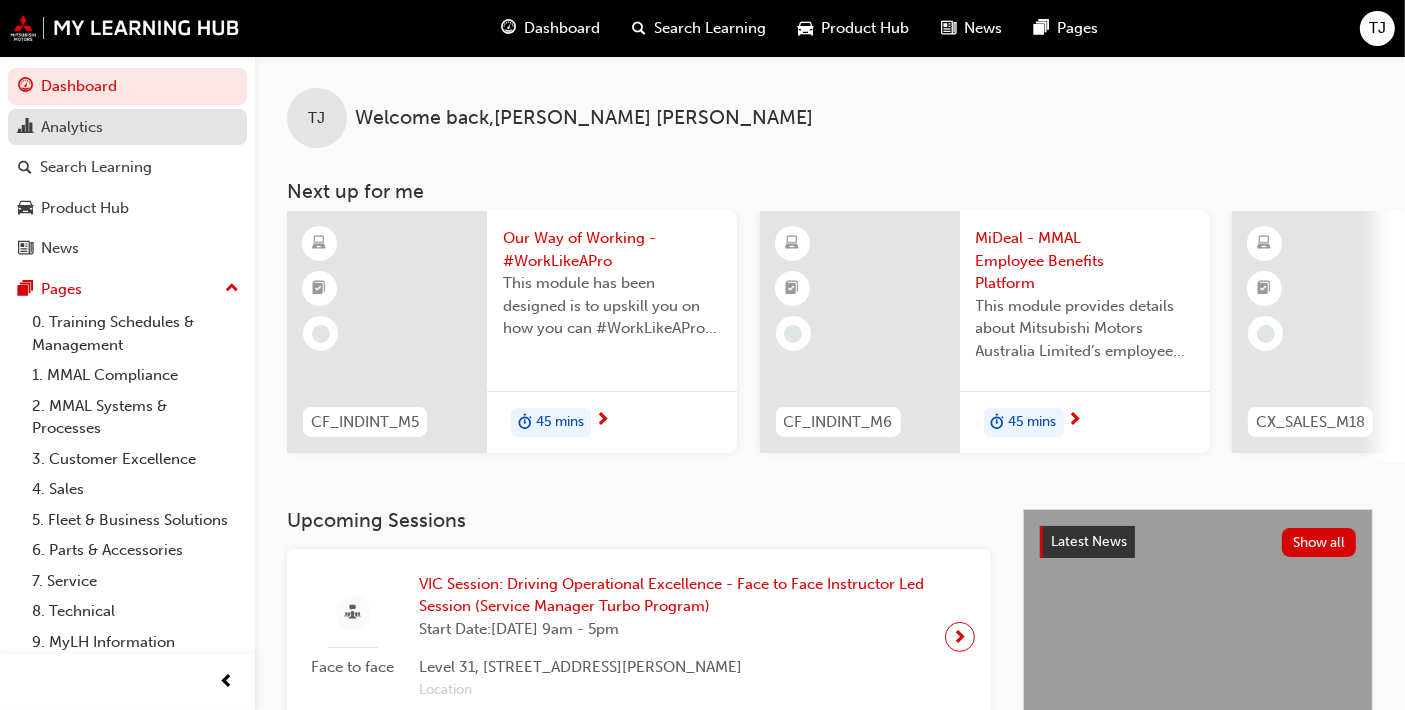 click on "Analytics" at bounding box center [72, 127] 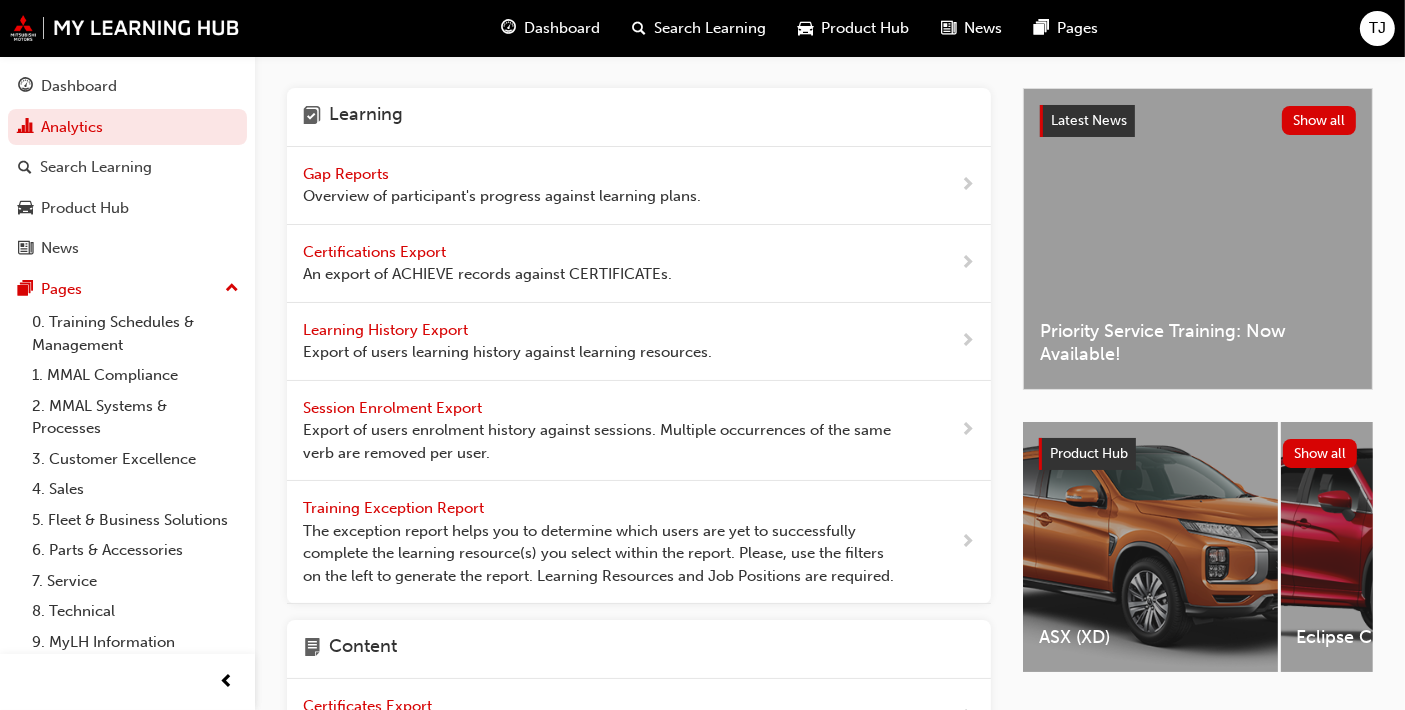 click on "Gap Reports" at bounding box center (348, 174) 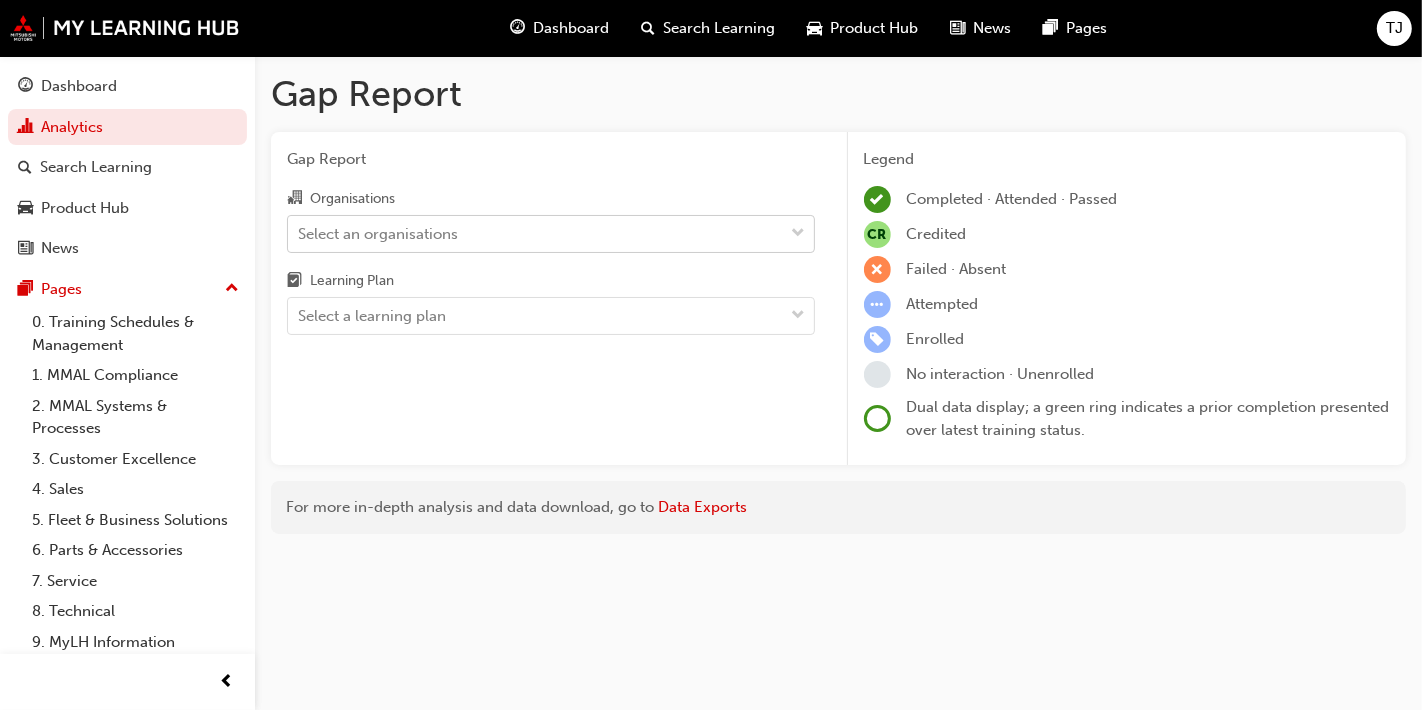 click on "Select an organisations" at bounding box center [536, 233] 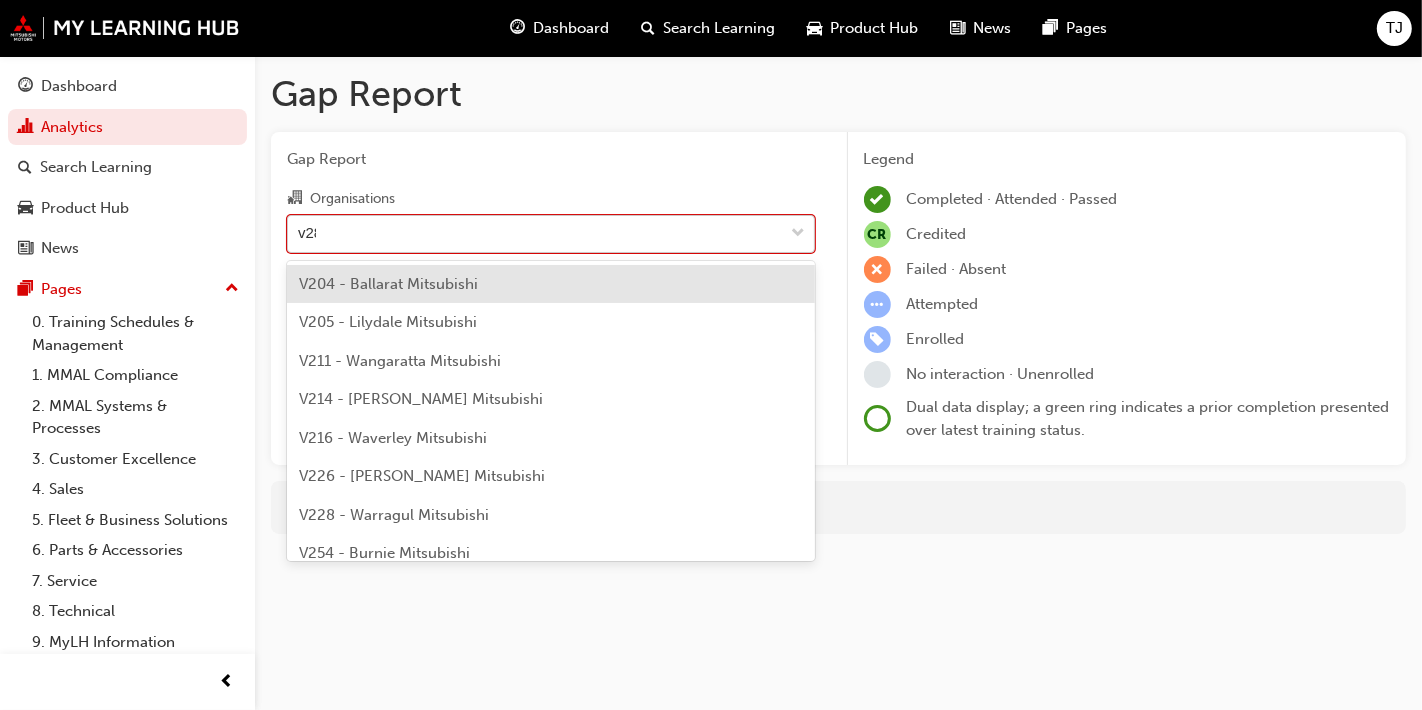 type on "v282" 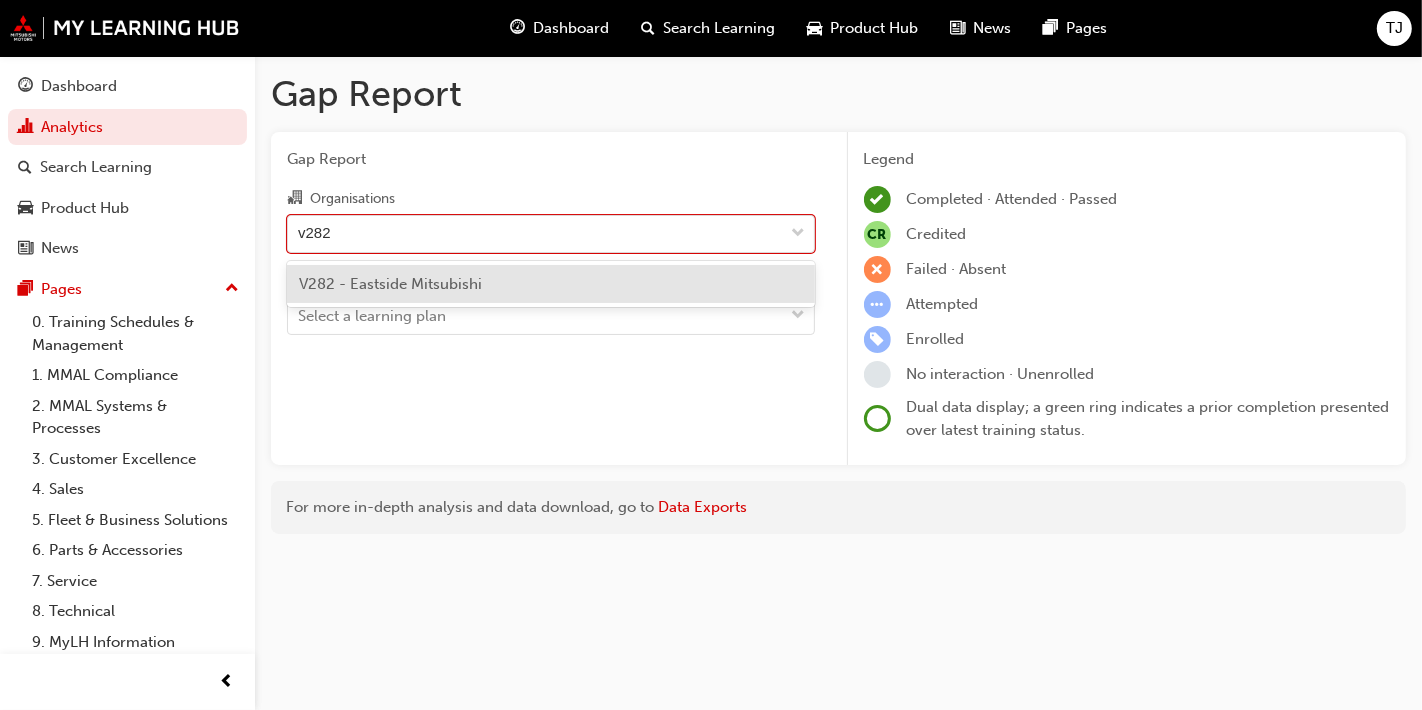 click on "V282 - Eastside Mitsubishi" at bounding box center (390, 284) 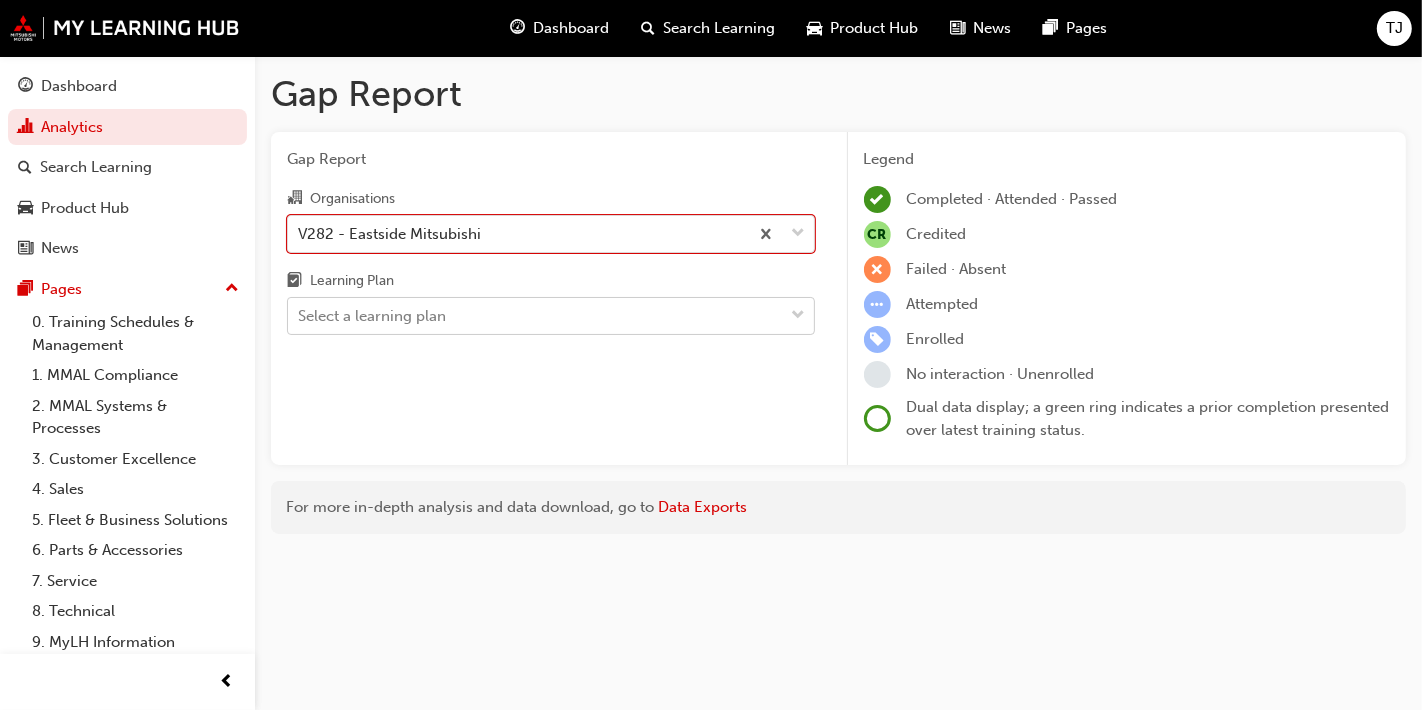 click on "Select a learning plan" at bounding box center [372, 316] 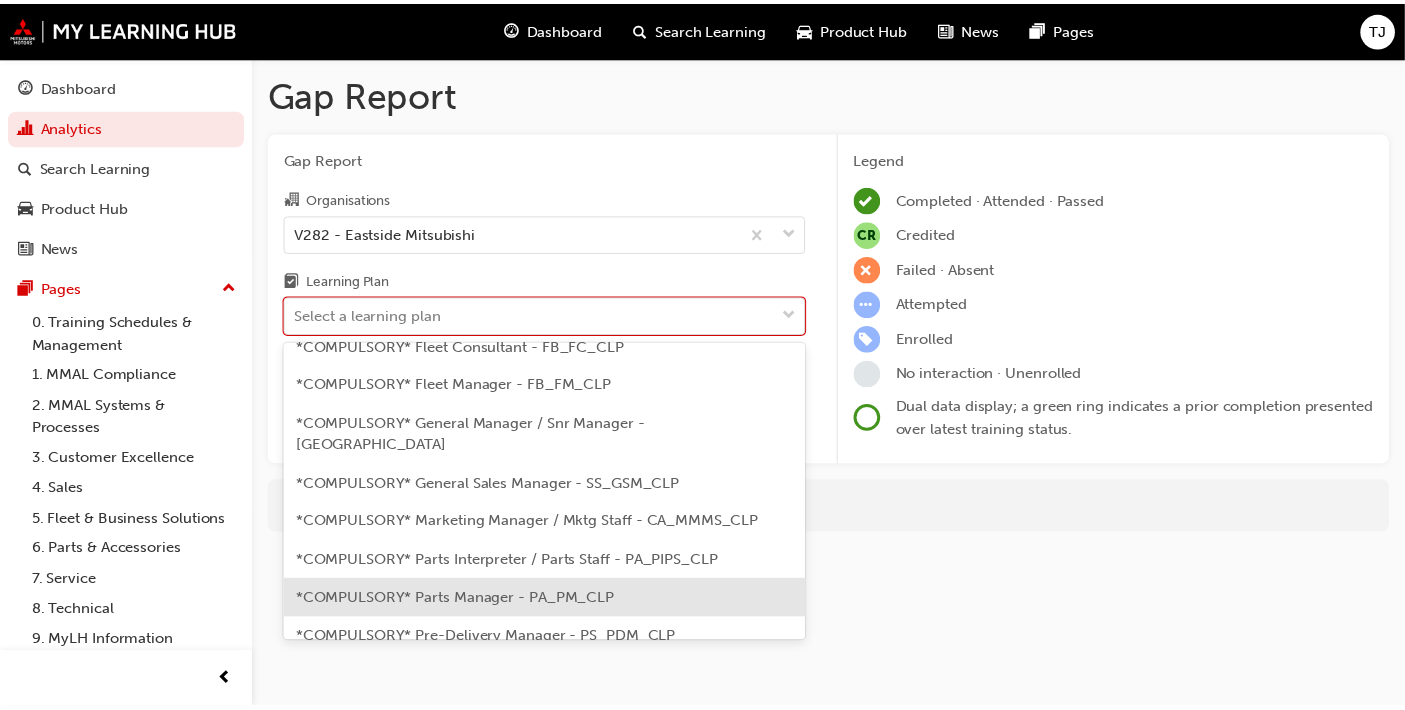 scroll, scrollTop: 222, scrollLeft: 0, axis: vertical 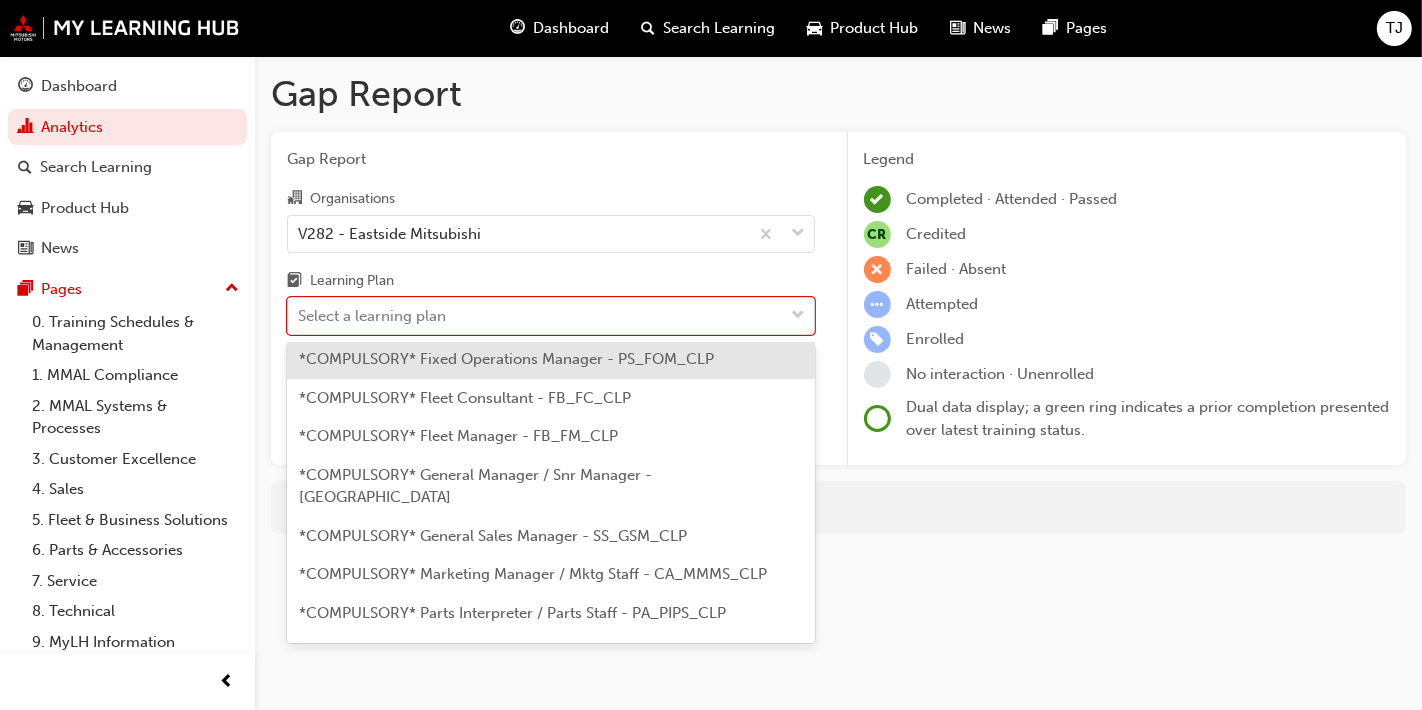 click on "*COMPULSORY* Fixed Operations Manager - PS_FOM_CLP" at bounding box center (551, 359) 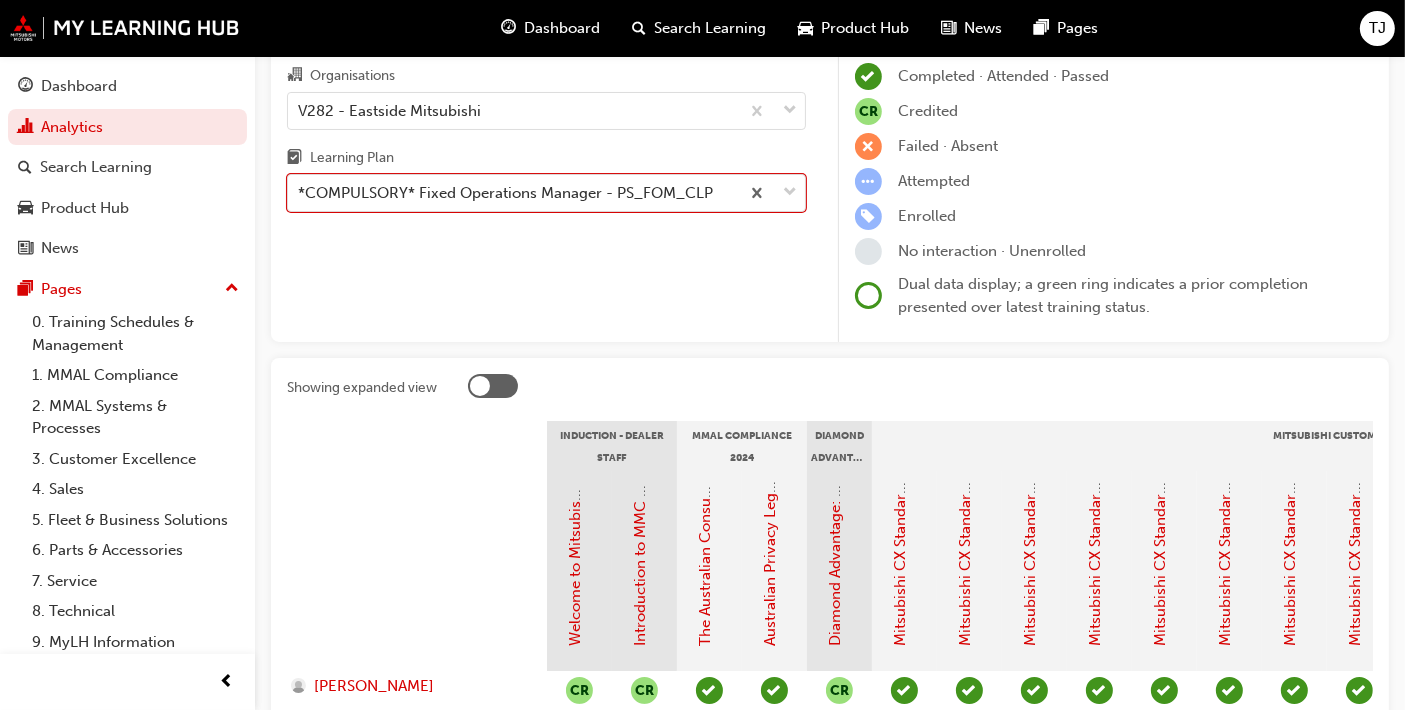 scroll, scrollTop: 330, scrollLeft: 0, axis: vertical 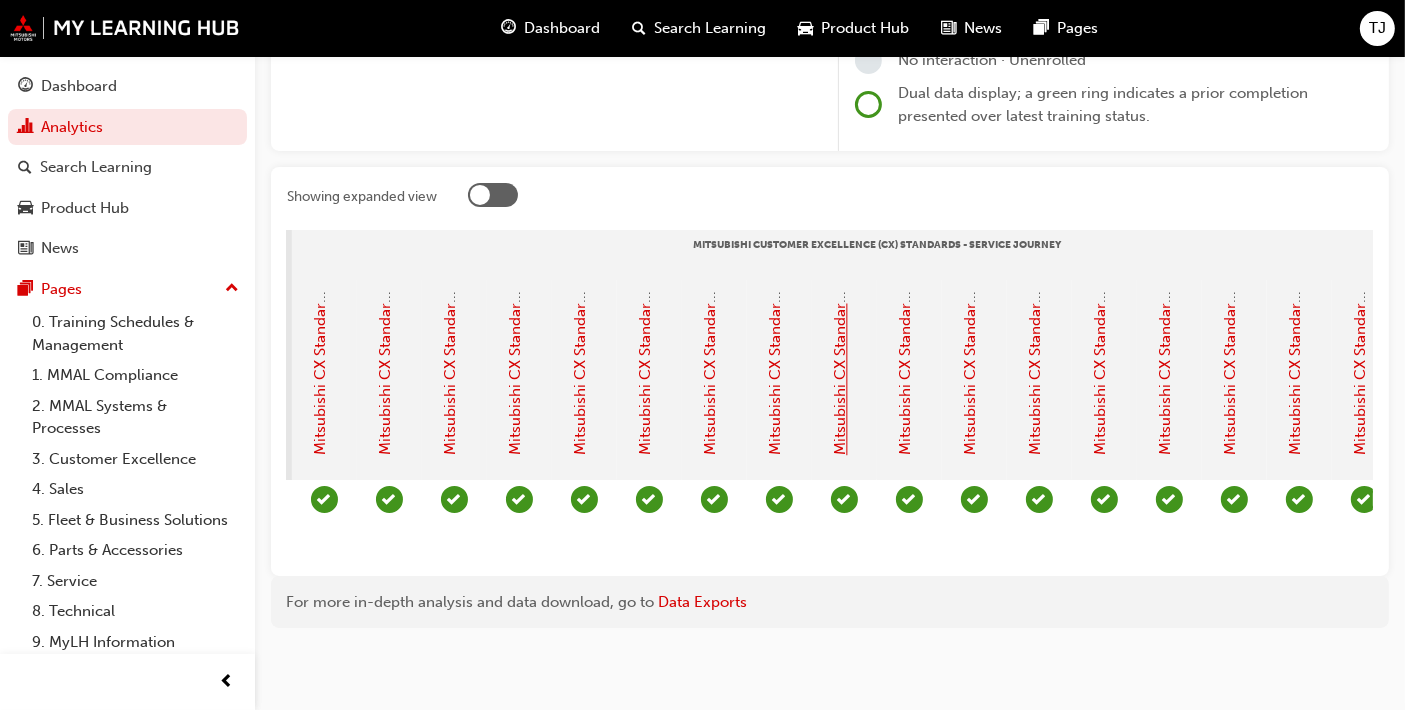 click on "Mitsubishi CX Standards - Service Journey 8: Vehicle Inspection" at bounding box center [841, 235] 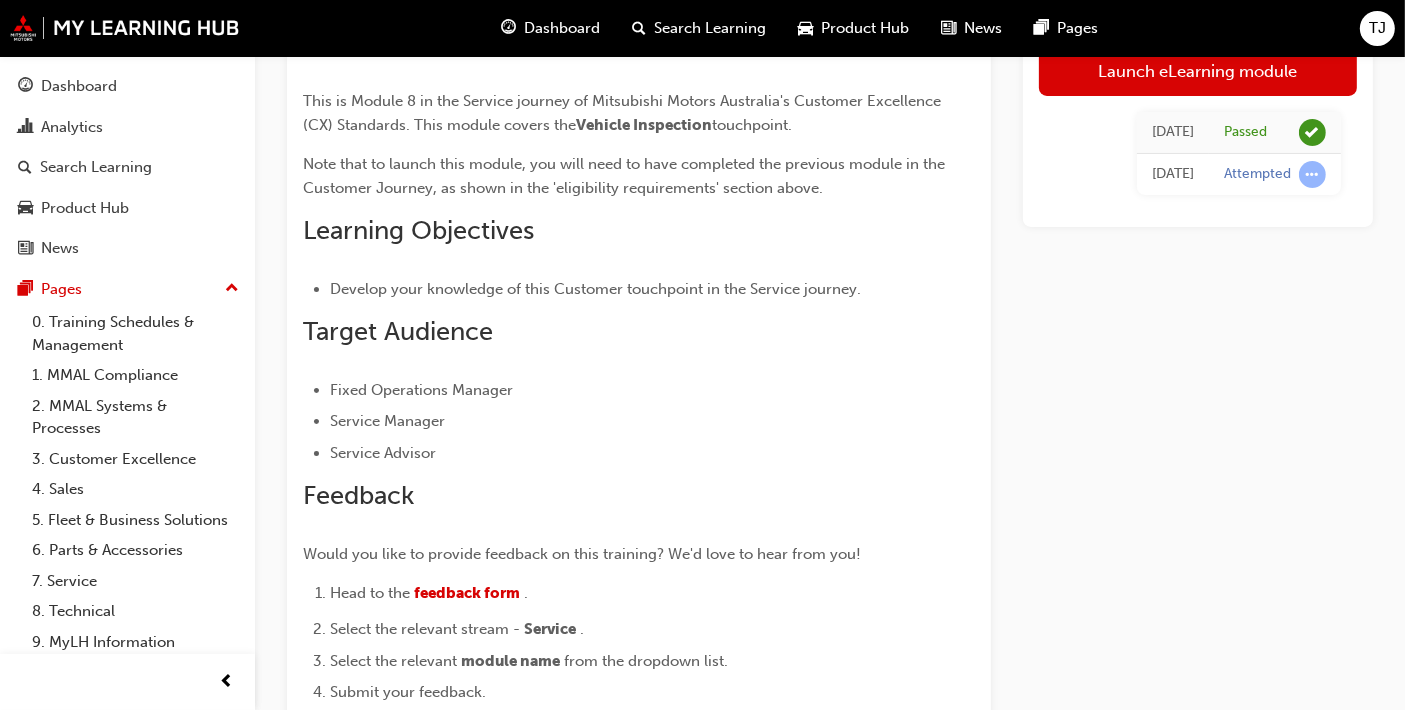 scroll, scrollTop: 132, scrollLeft: 0, axis: vertical 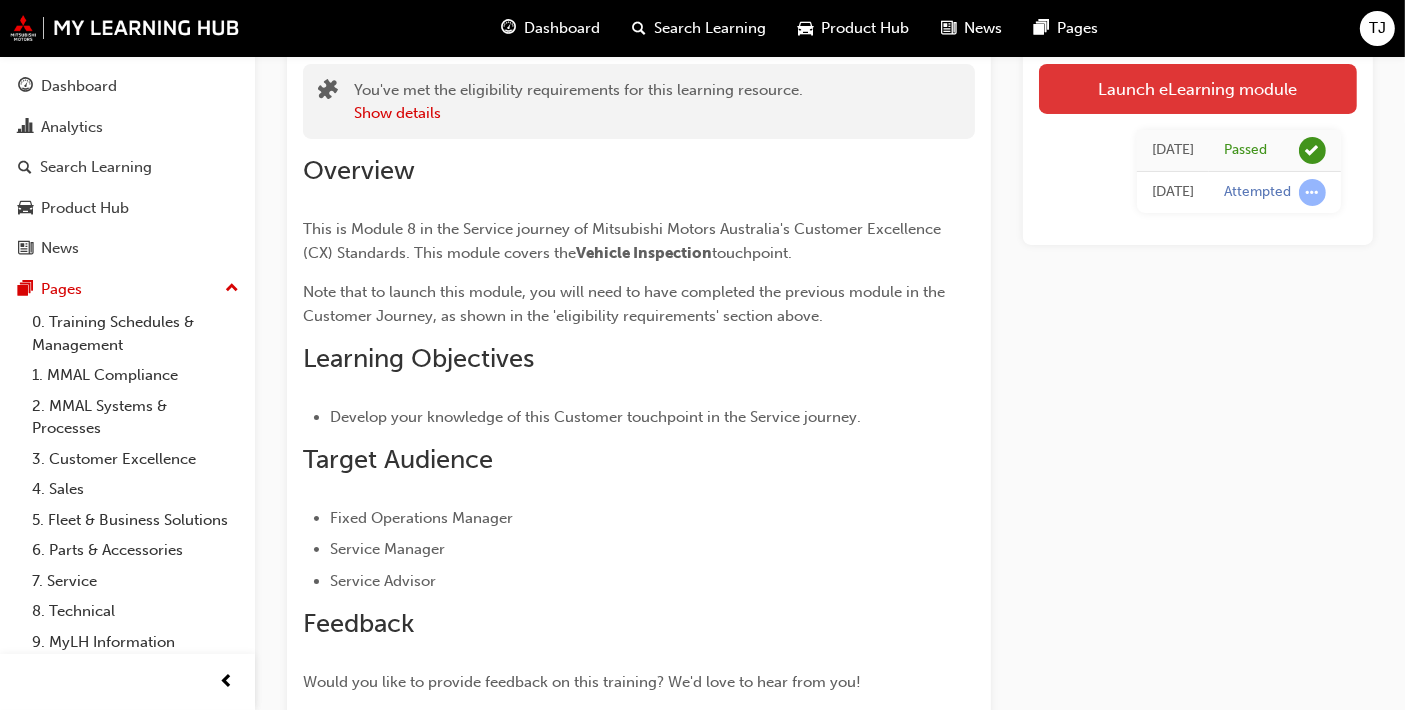 click on "Launch eLearning module" at bounding box center [1198, 89] 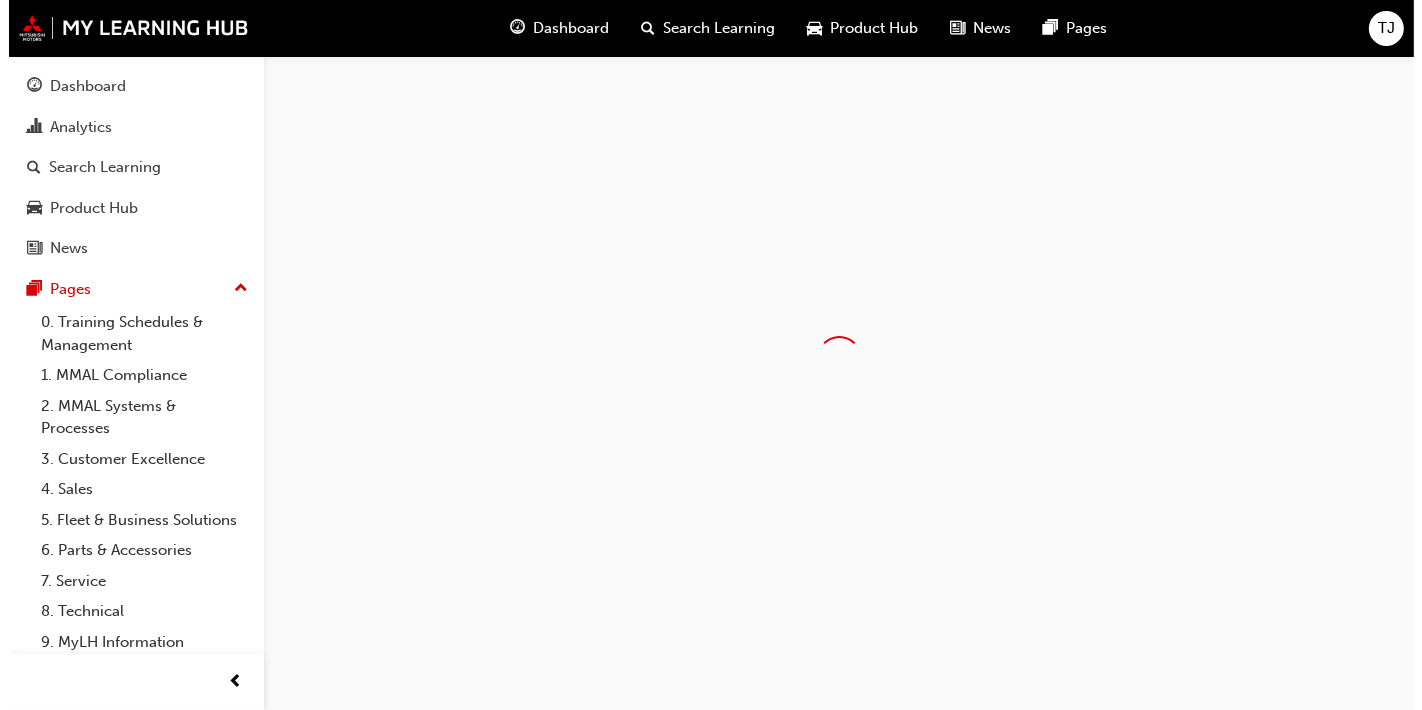 scroll, scrollTop: 0, scrollLeft: 0, axis: both 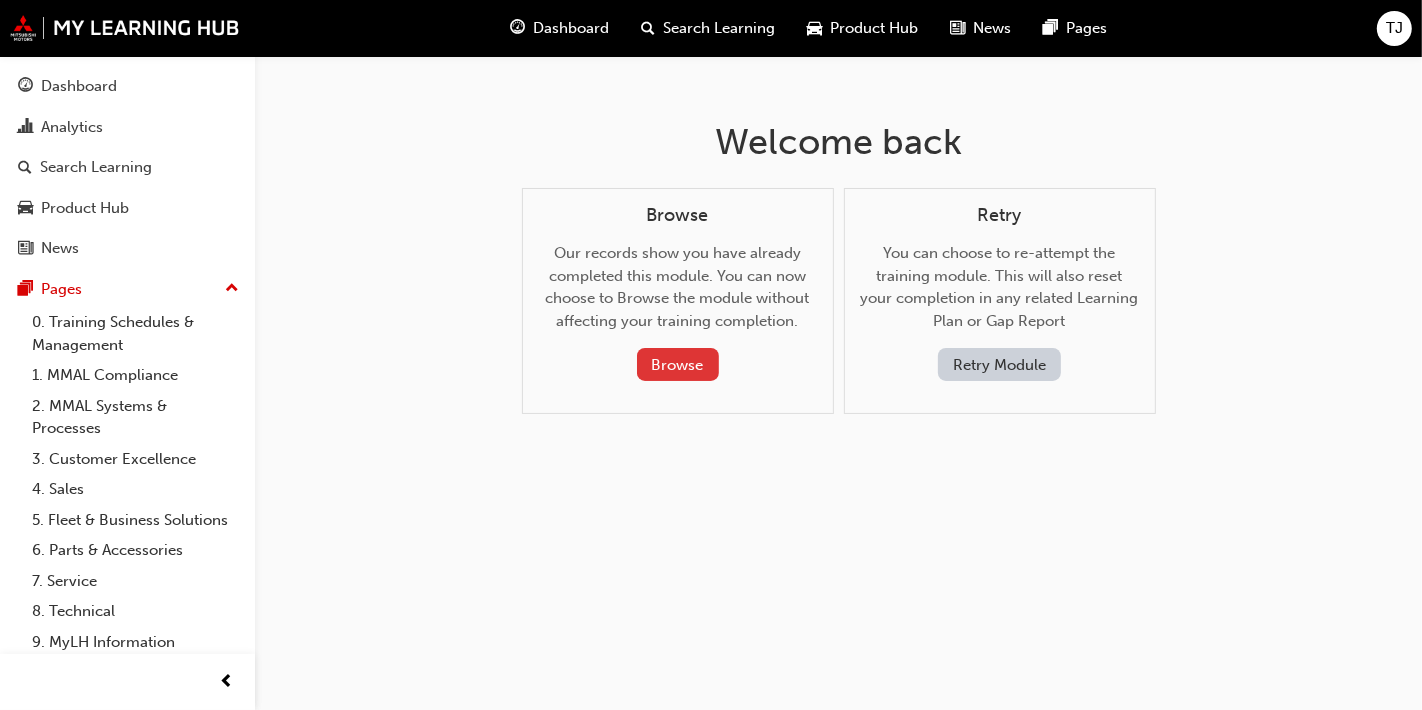 click on "Browse" at bounding box center (678, 364) 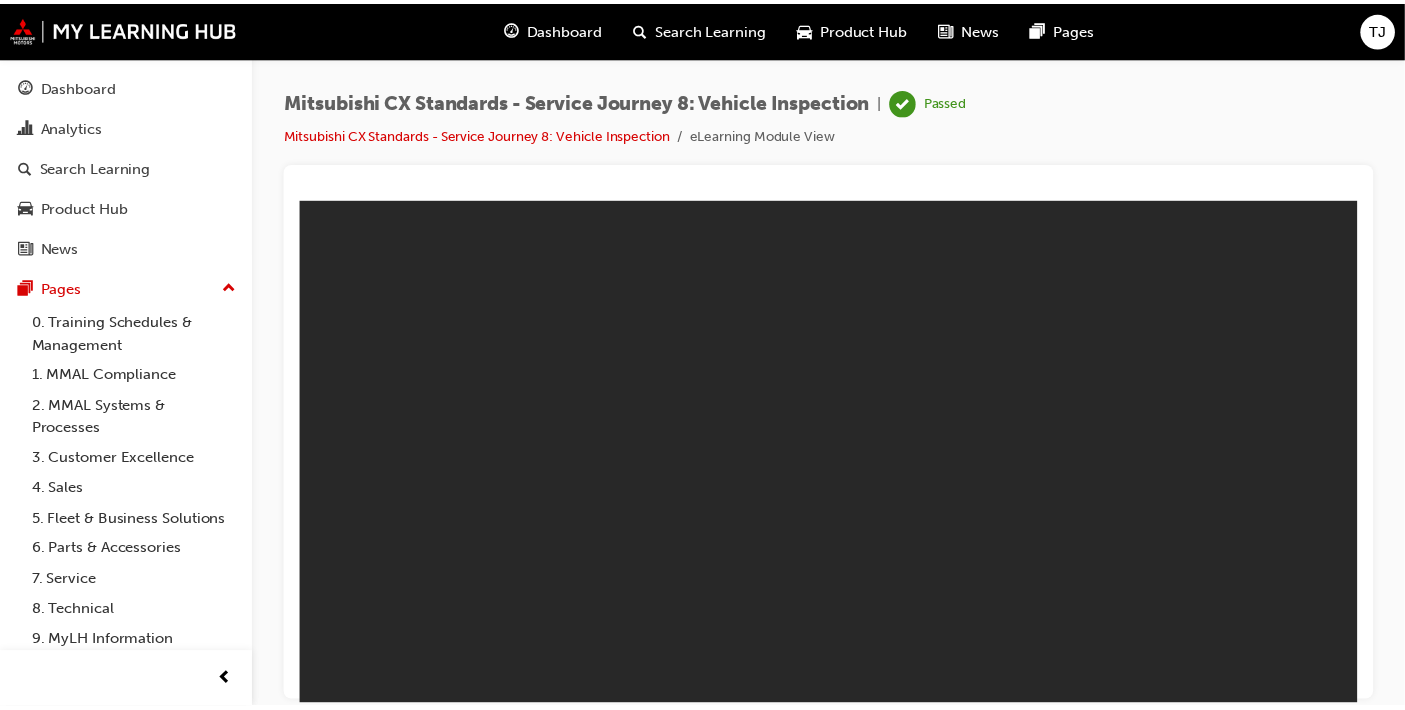 scroll, scrollTop: 0, scrollLeft: 0, axis: both 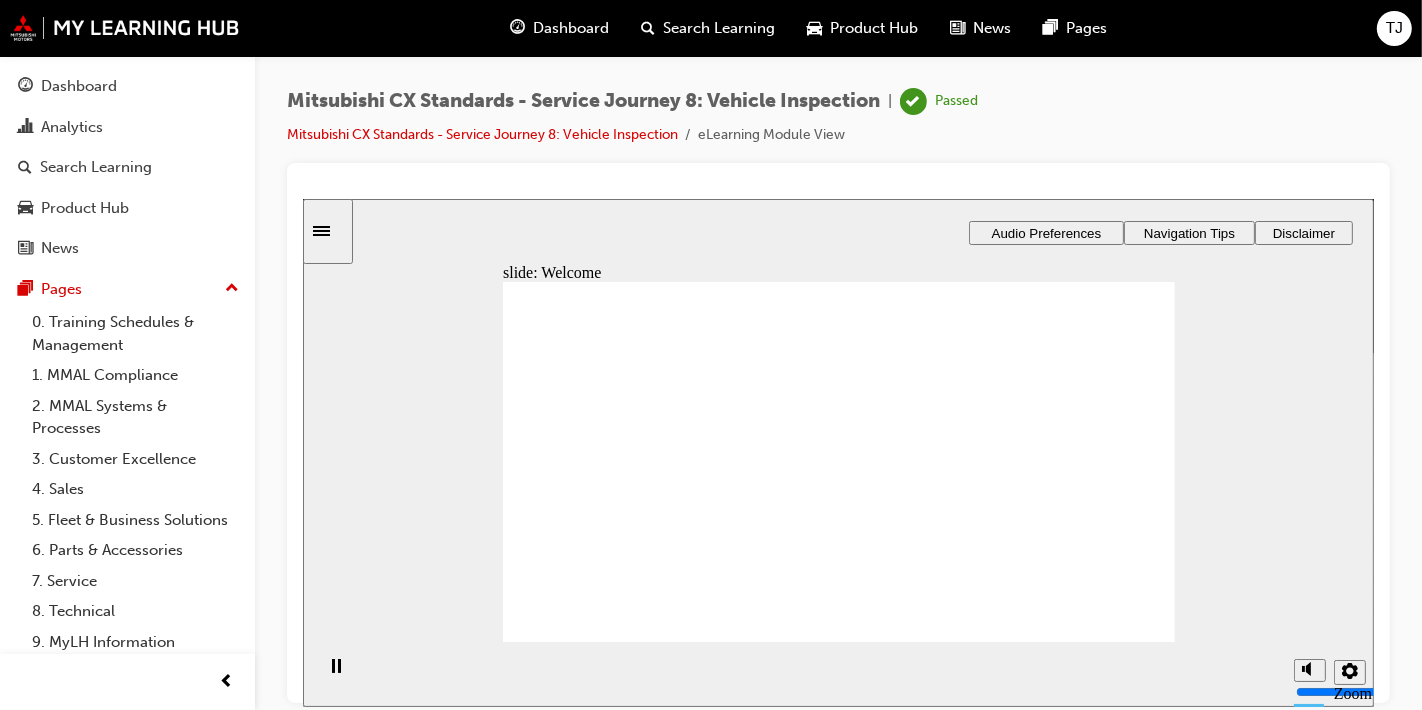 click on "Mitsubishi CX Standards - Service Journey 8: Vehicle Inspection | Passed Mitsubishi CX Standards - Service Journey 8: Vehicle Inspection eLearning Module View" at bounding box center [838, 358] 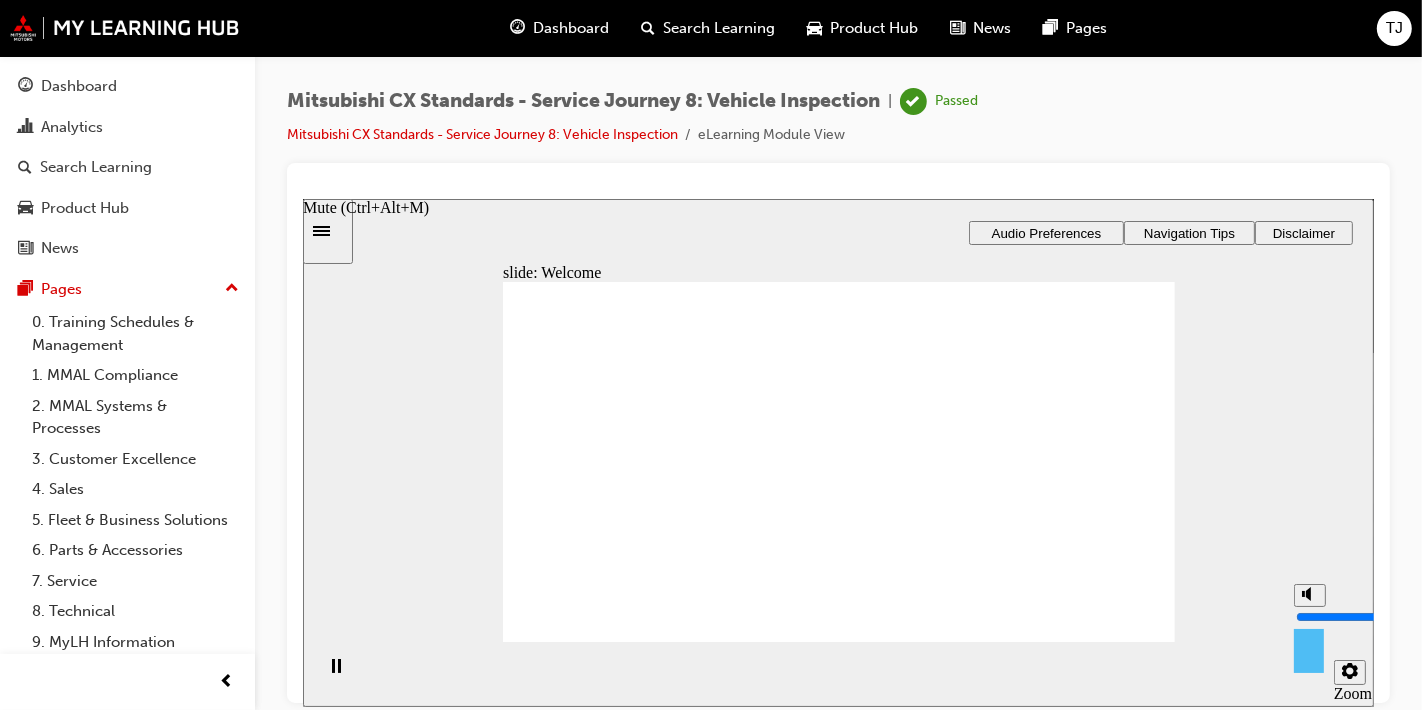 click 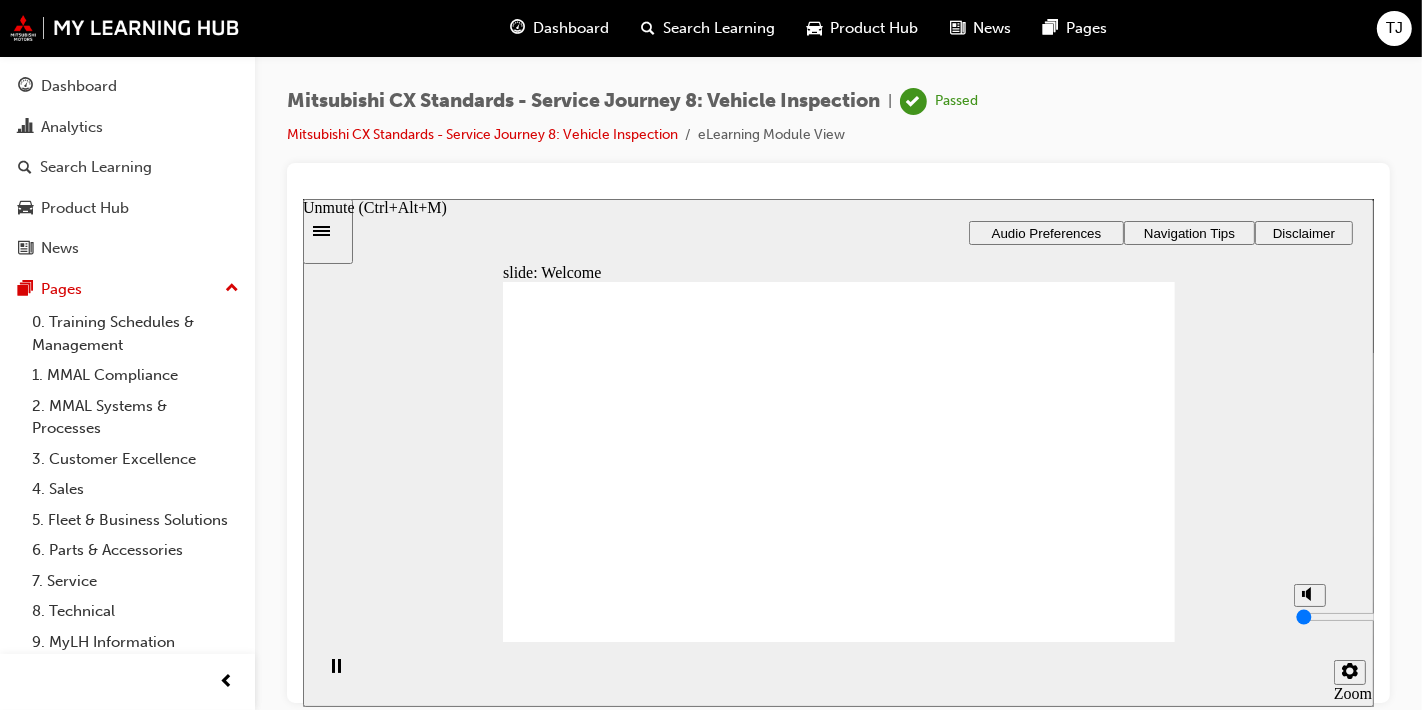 click 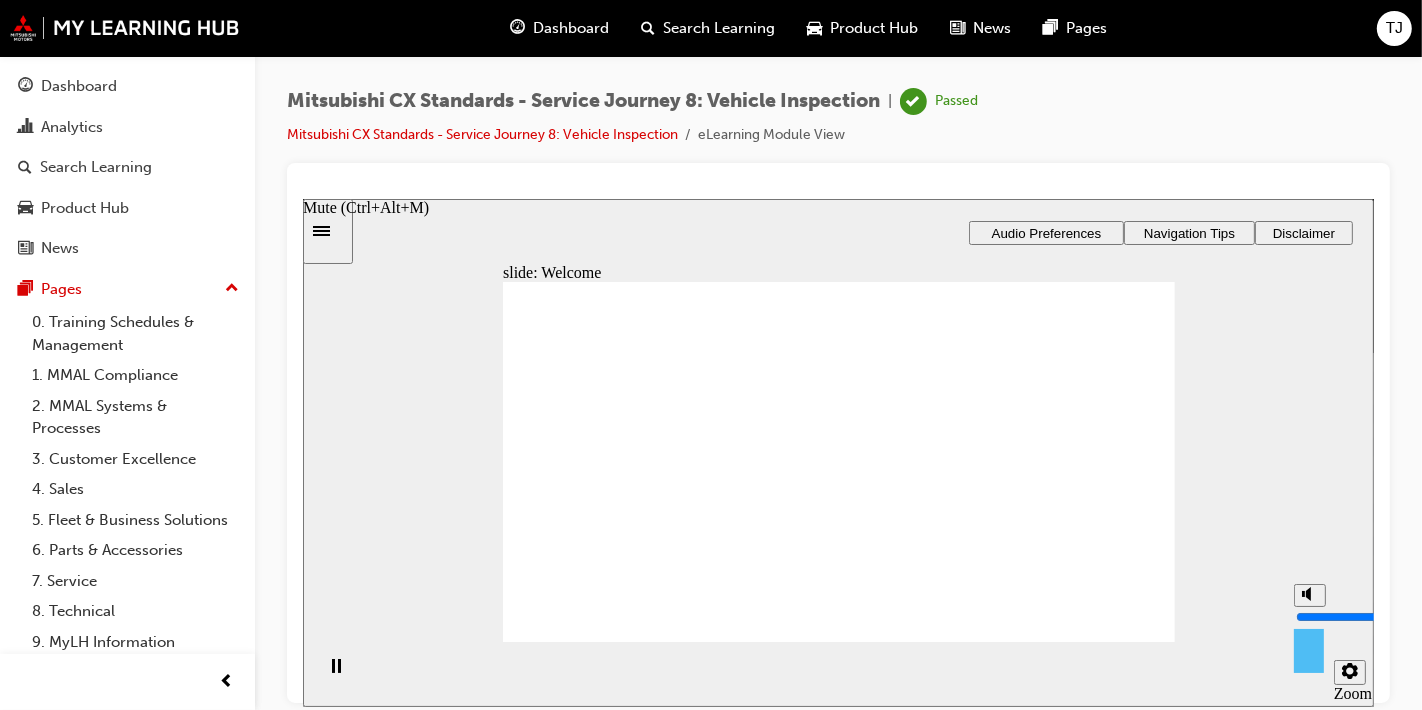 drag, startPoint x: 1304, startPoint y: 600, endPoint x: 1297, endPoint y: 549, distance: 51.47815 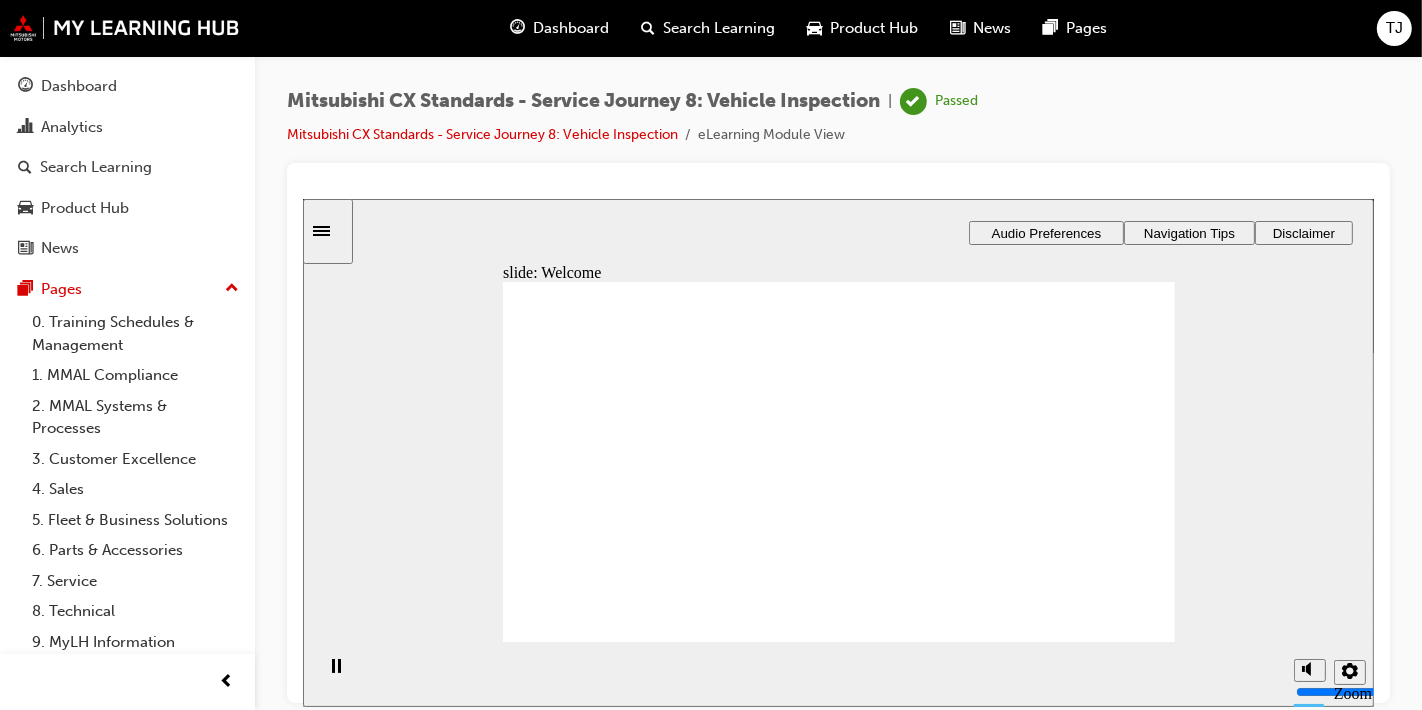 click 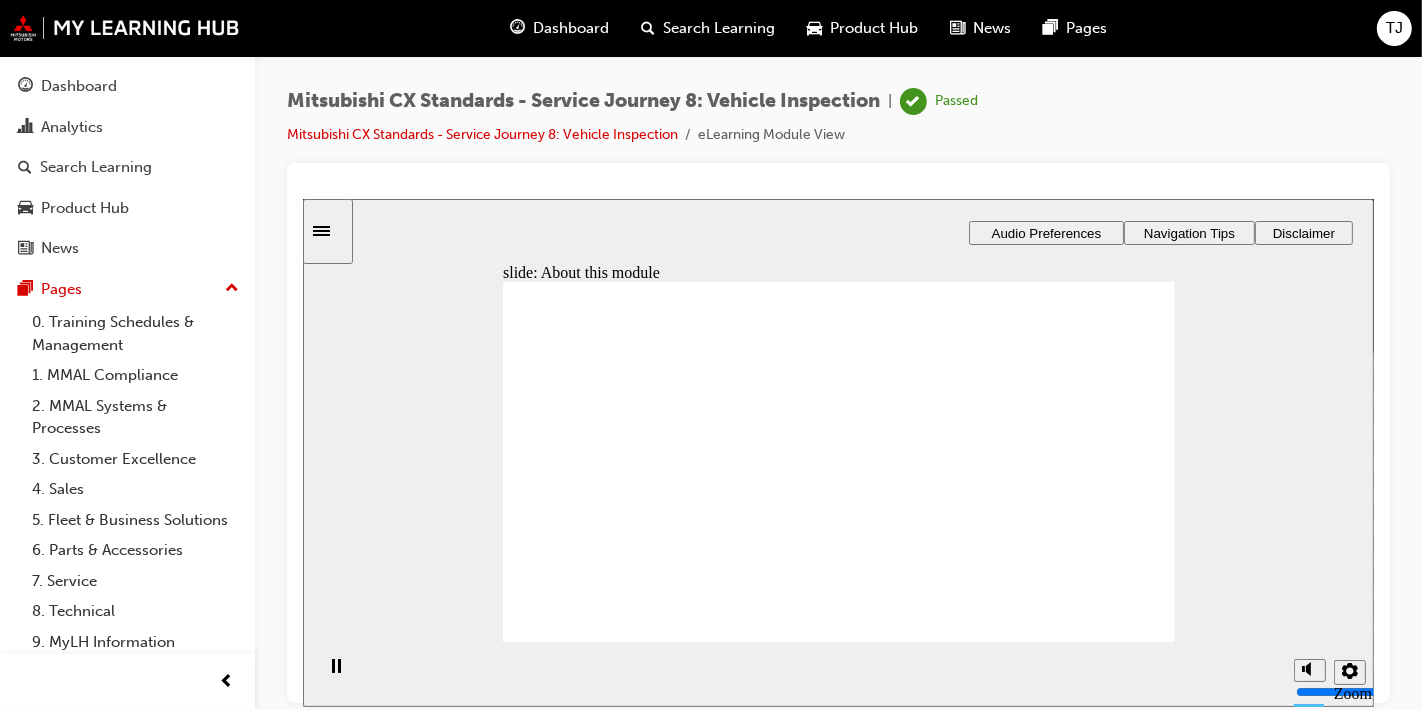 click 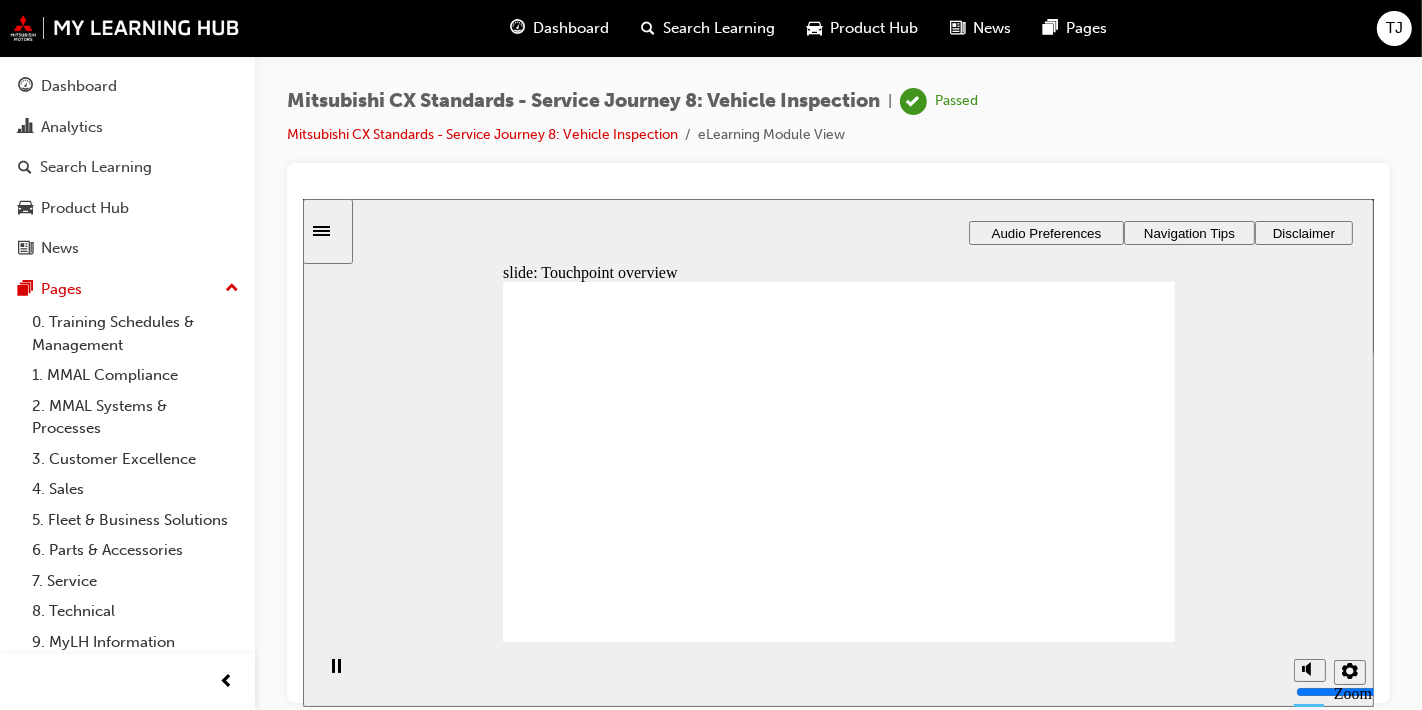 click at bounding box center [838, 433] 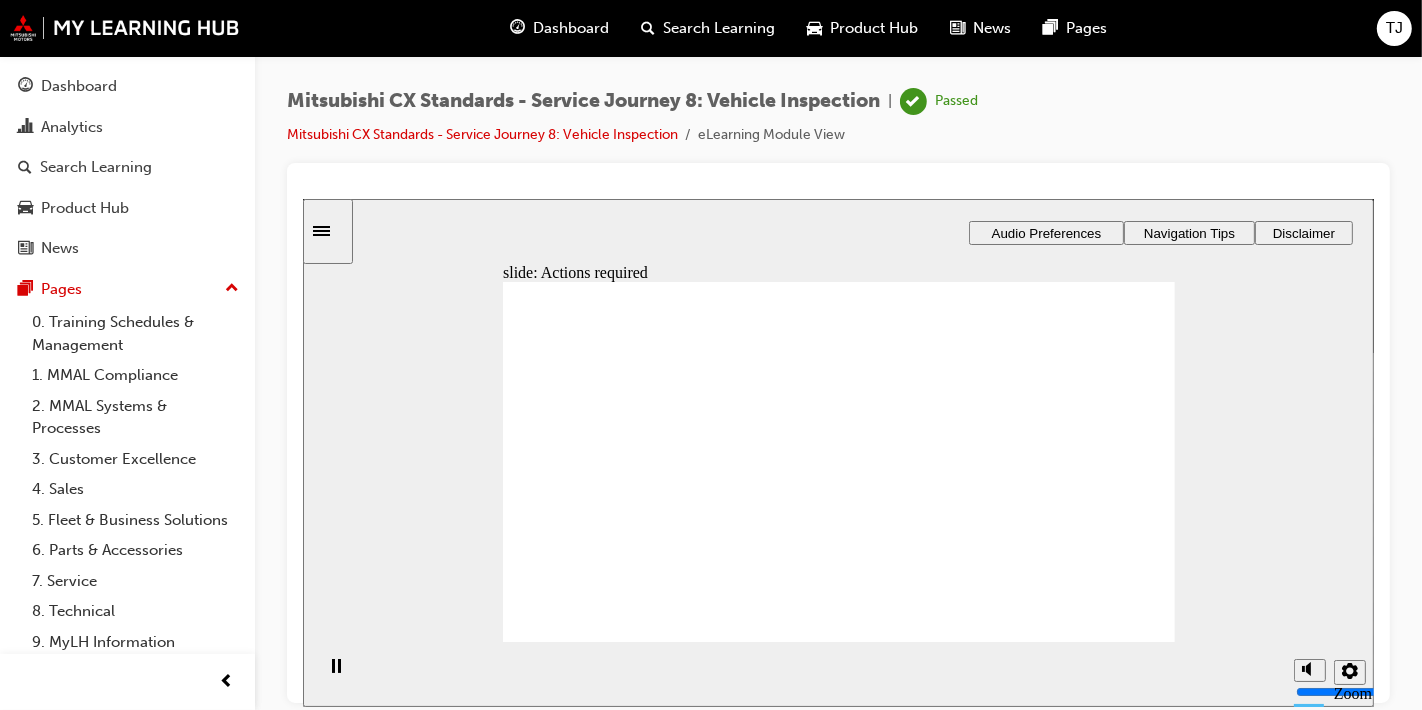 click 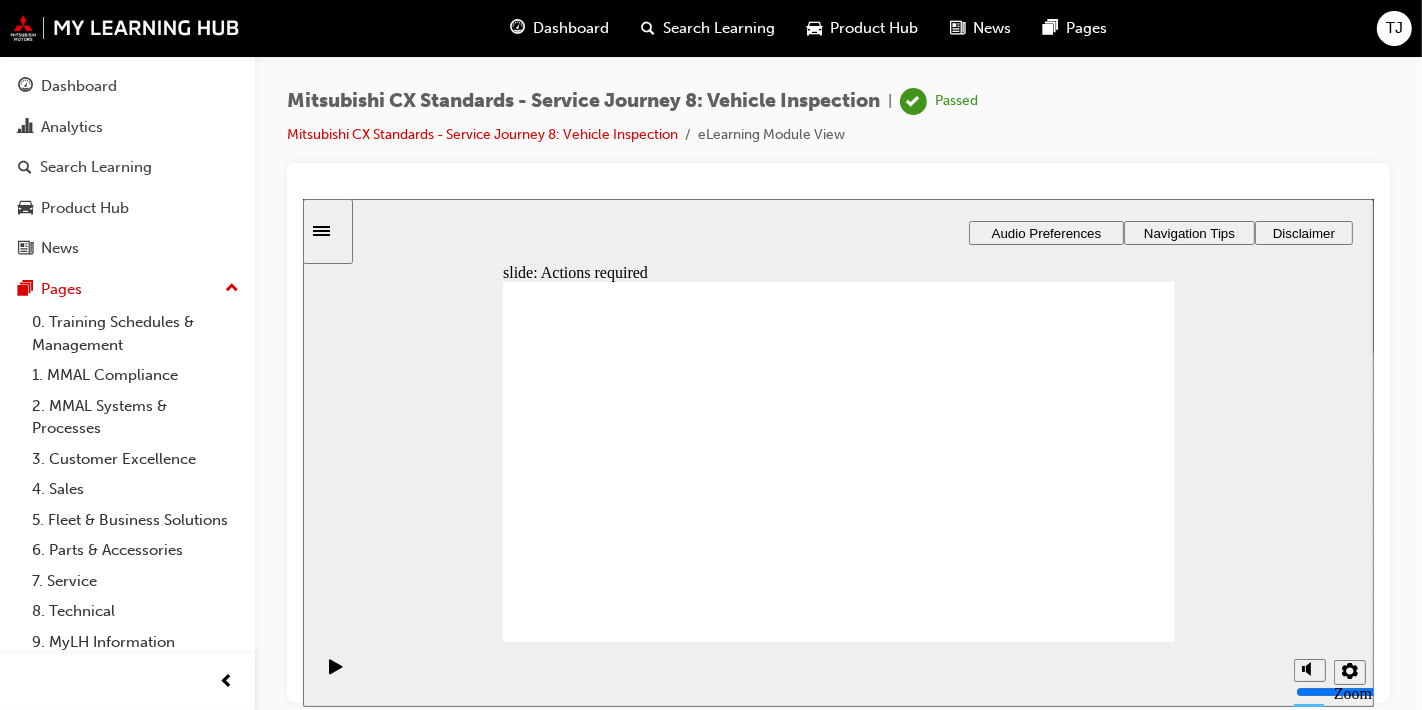 drag, startPoint x: 564, startPoint y: 457, endPoint x: 545, endPoint y: 460, distance: 19.235384 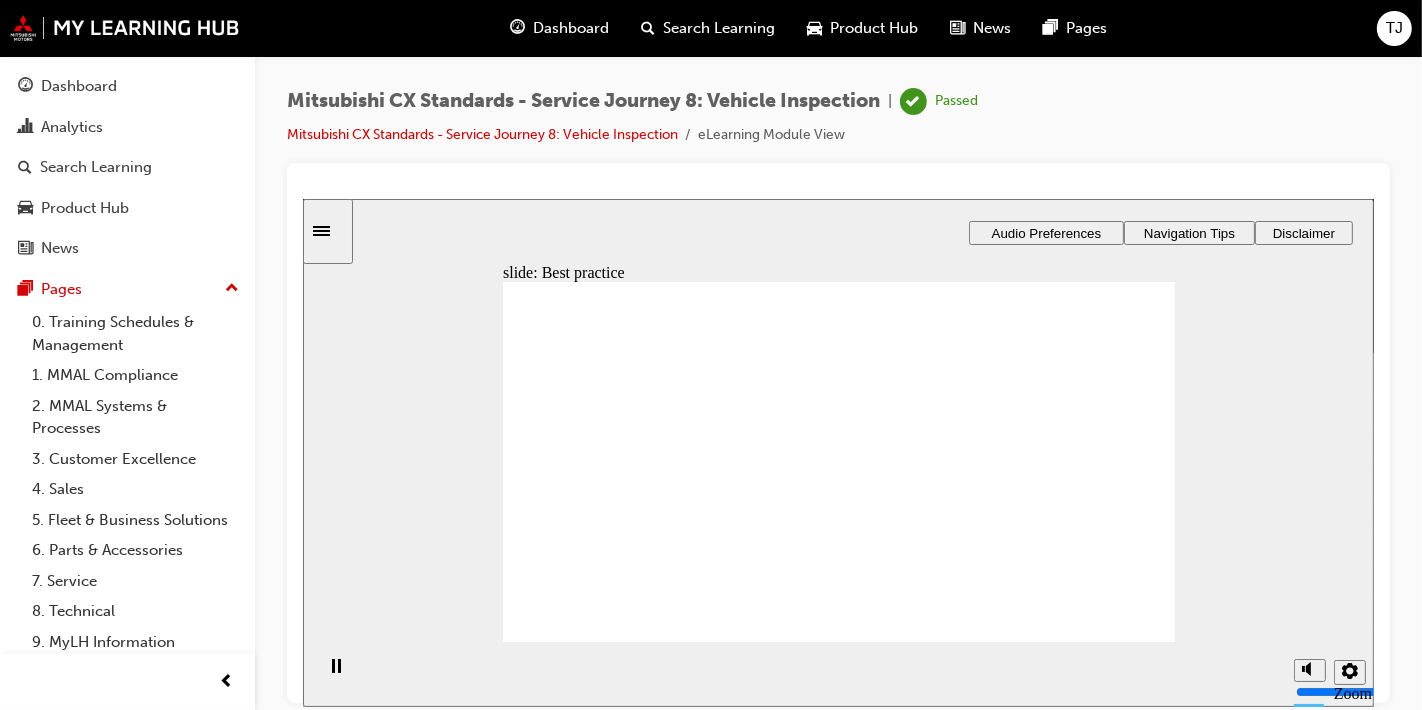 click 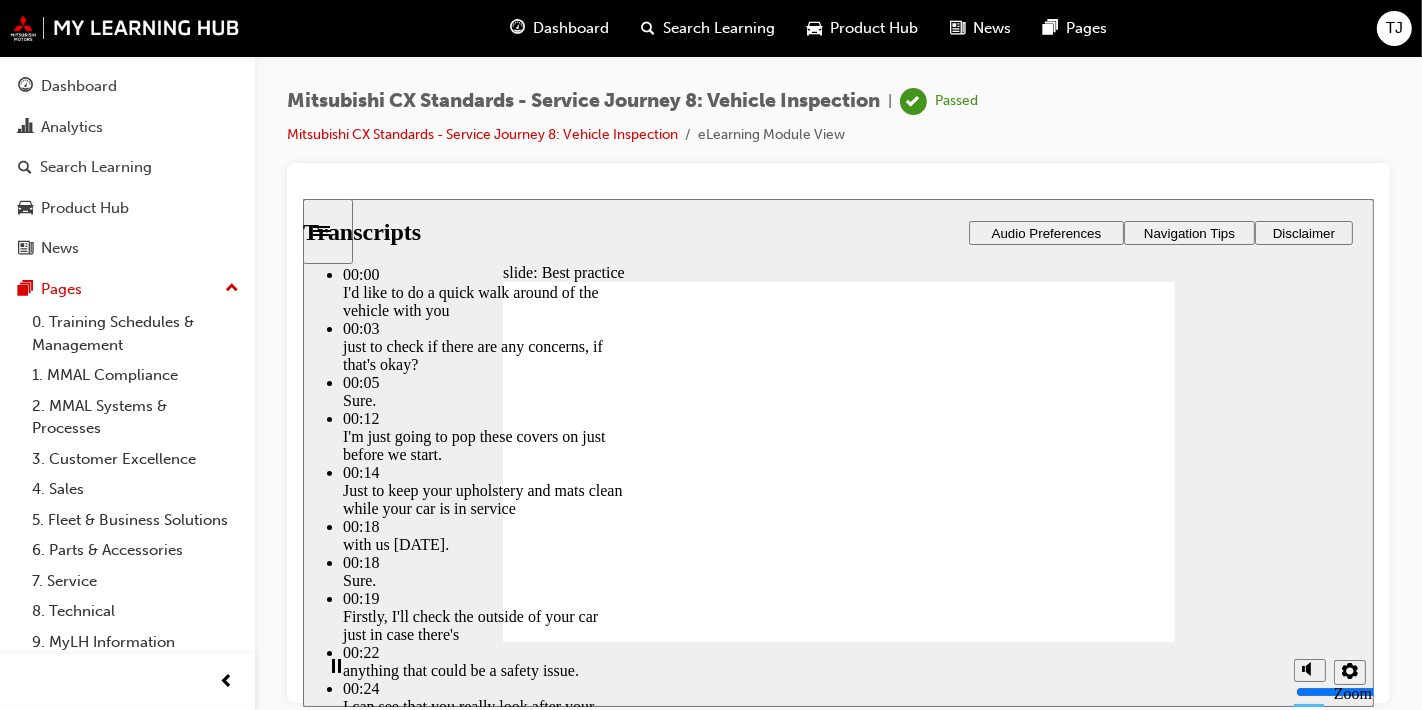 click on "Mitsubishi CX Standards - Service Journey 8: Vehicle Inspection | Passed Mitsubishi CX Standards - Service Journey 8: Vehicle Inspection eLearning Module View" at bounding box center (838, 125) 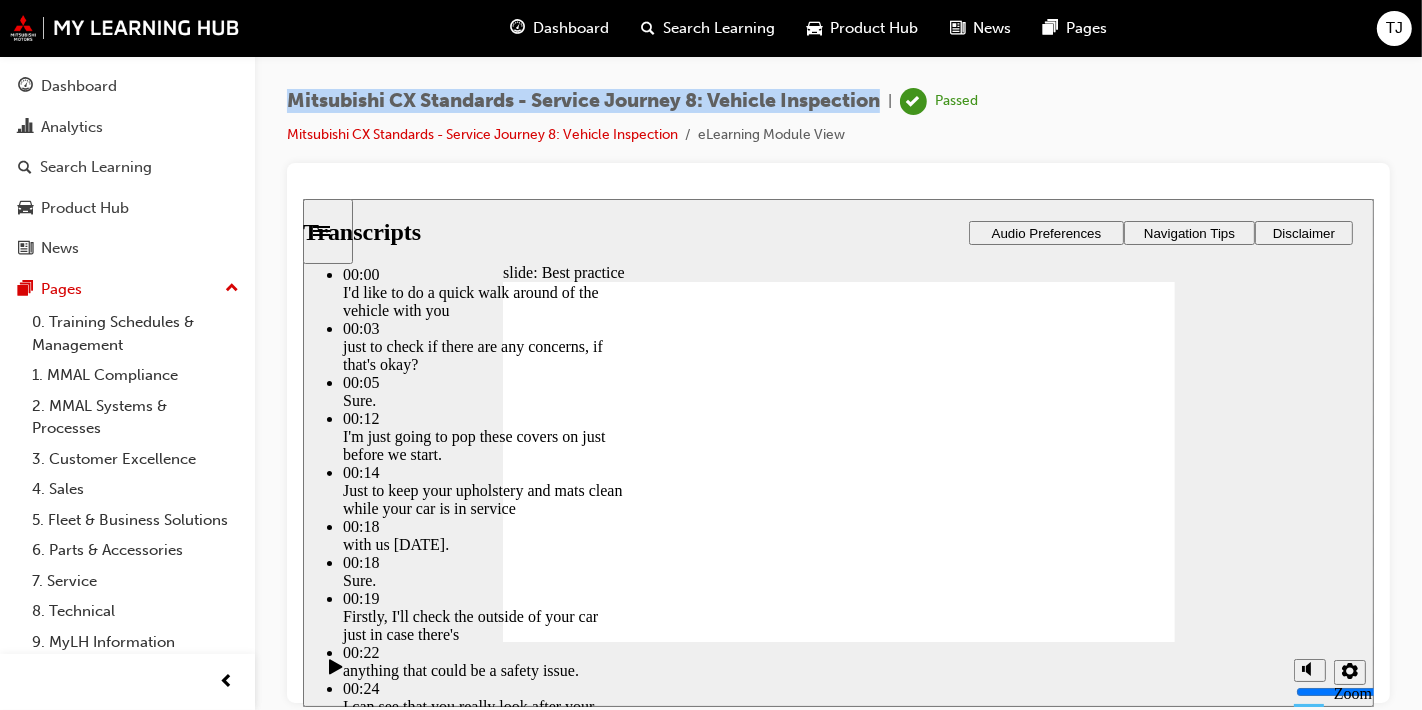 drag, startPoint x: 288, startPoint y: 94, endPoint x: 889, endPoint y: 96, distance: 601.00336 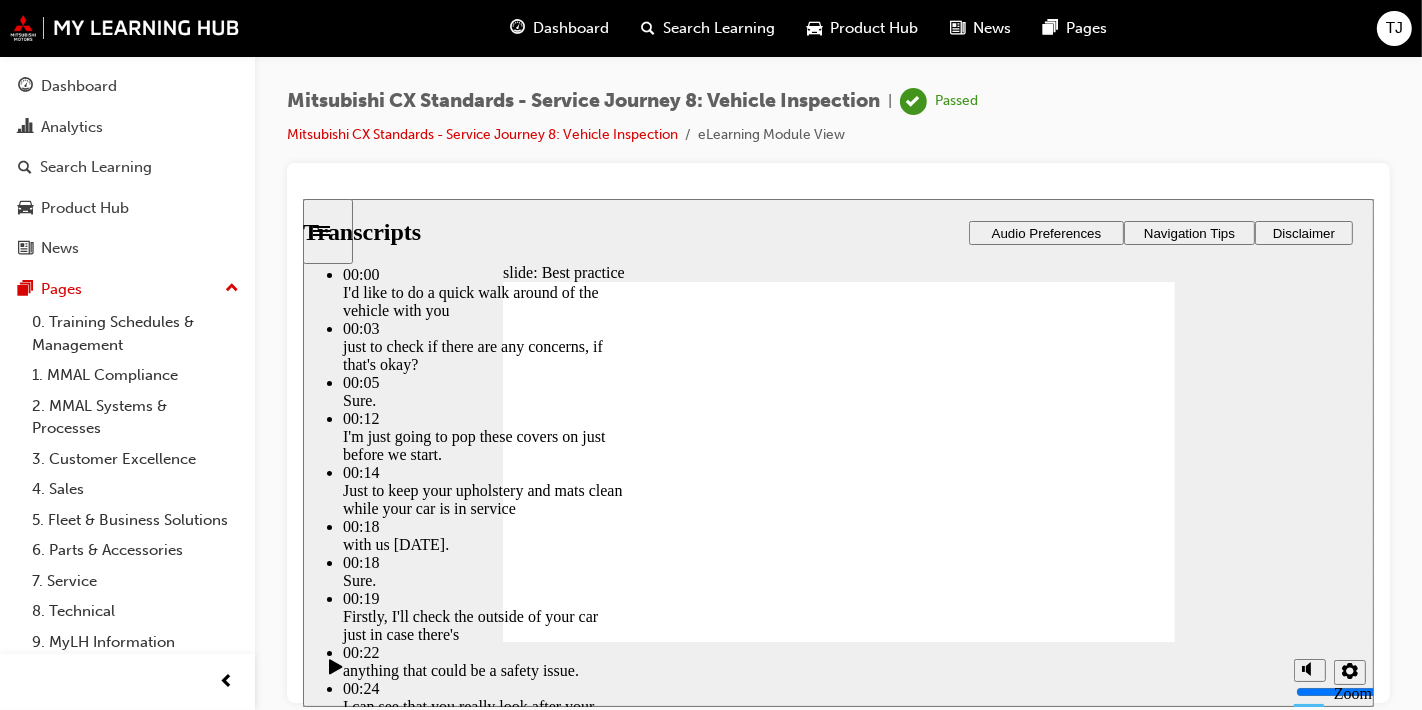 click on "Mitsubishi CX Standards - Service Journey 8: Vehicle Inspection | Passed Mitsubishi CX Standards - Service Journey 8: Vehicle Inspection eLearning Module View" at bounding box center [838, 125] 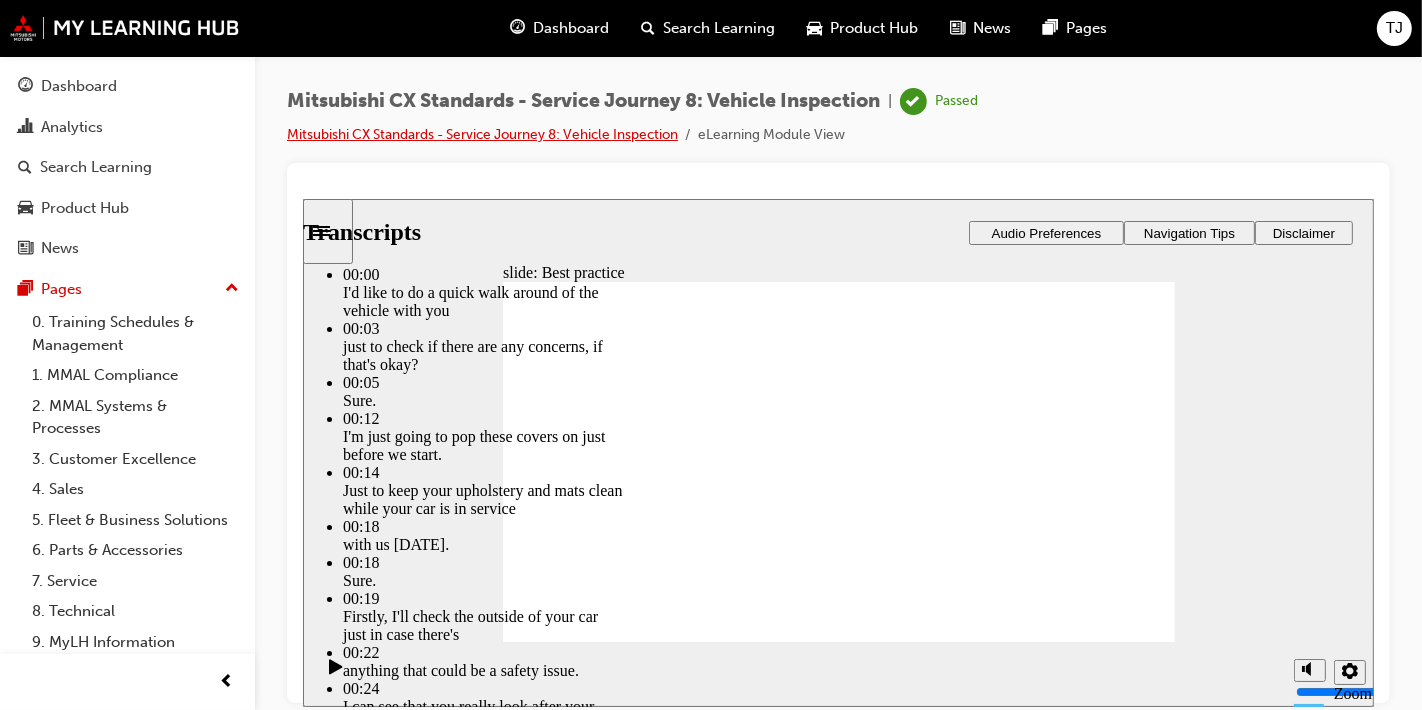 click on "Mitsubishi CX Standards - Service Journey 8: Vehicle Inspection" at bounding box center (482, 134) 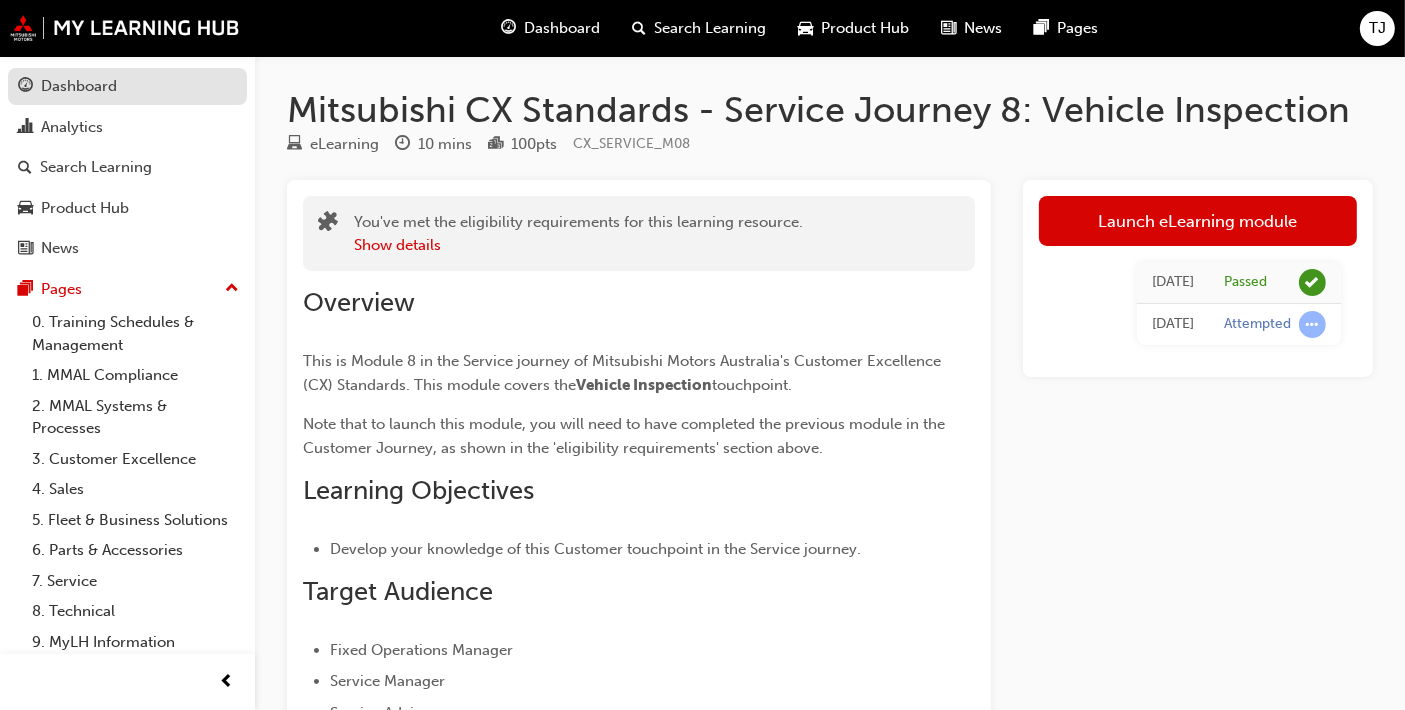 click on "Dashboard" at bounding box center (127, 86) 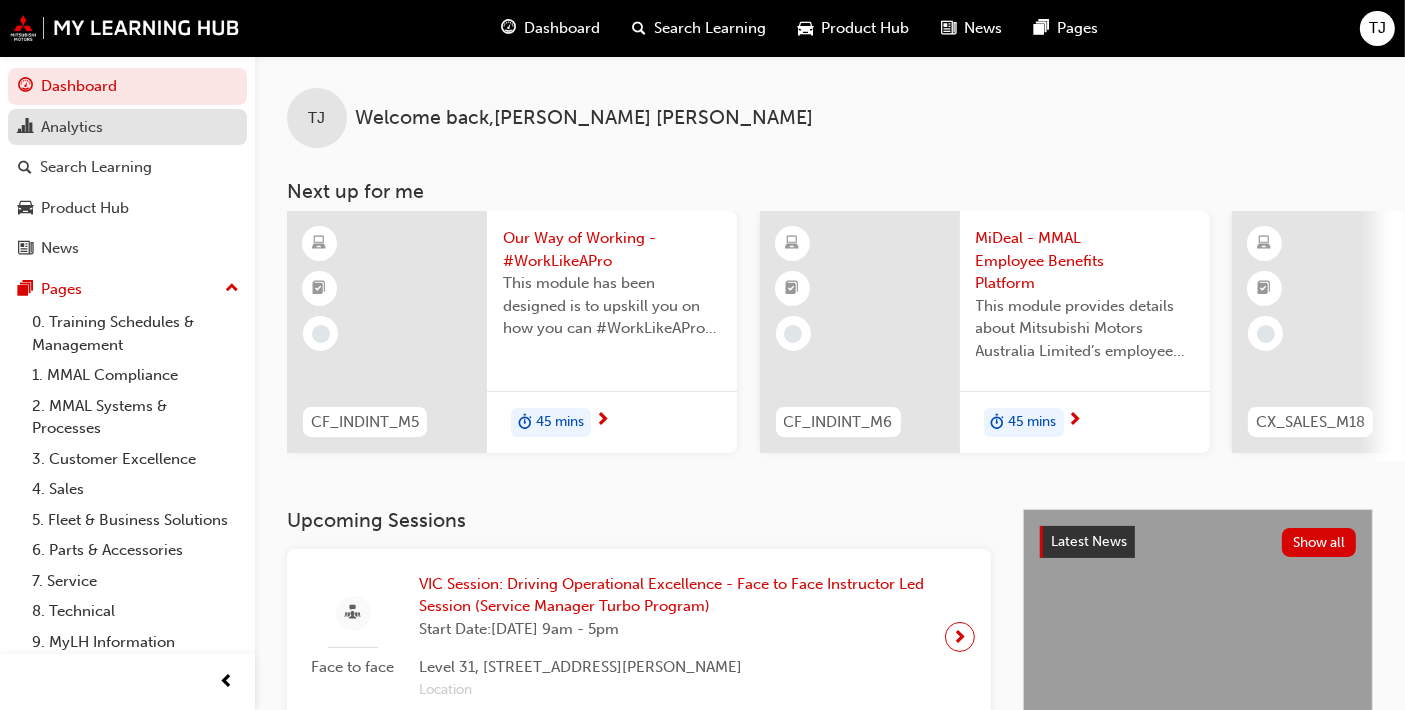 click on "Analytics" at bounding box center (72, 127) 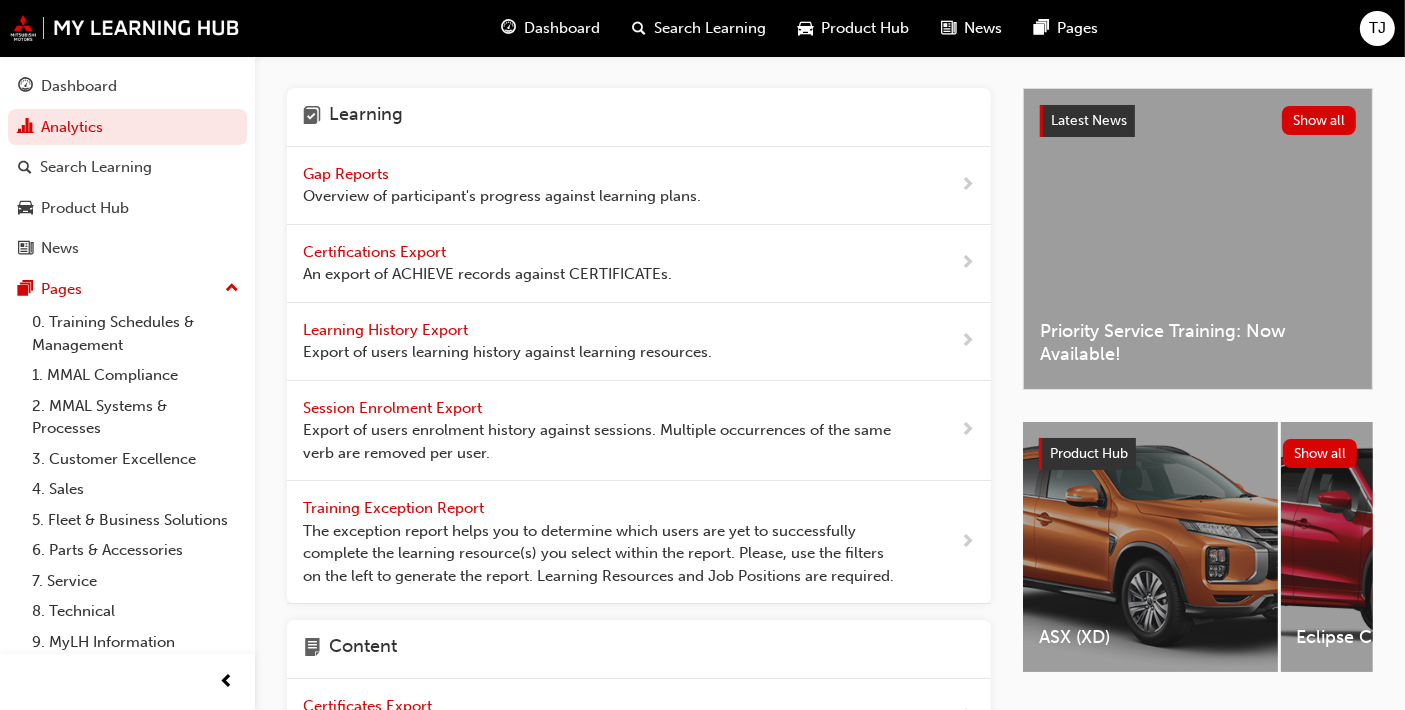 click on "Gap Reports" at bounding box center (348, 174) 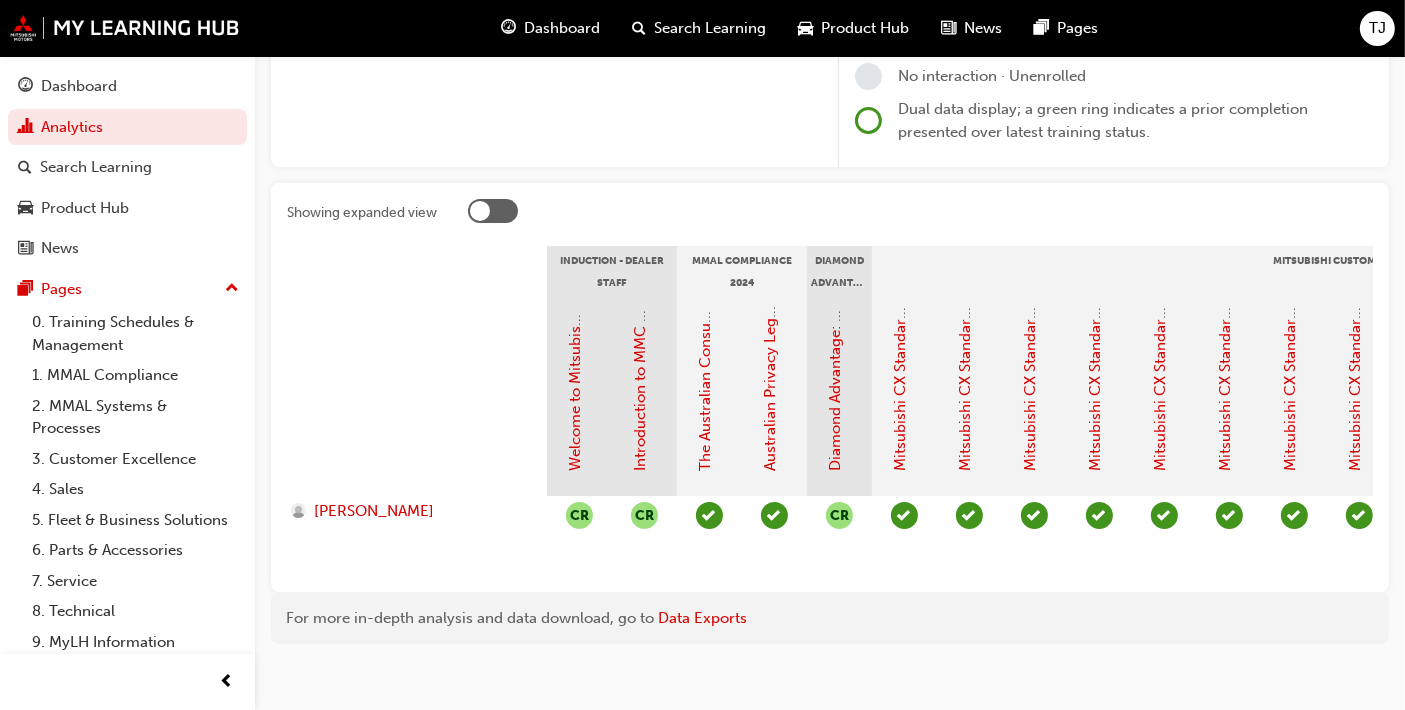 scroll, scrollTop: 330, scrollLeft: 0, axis: vertical 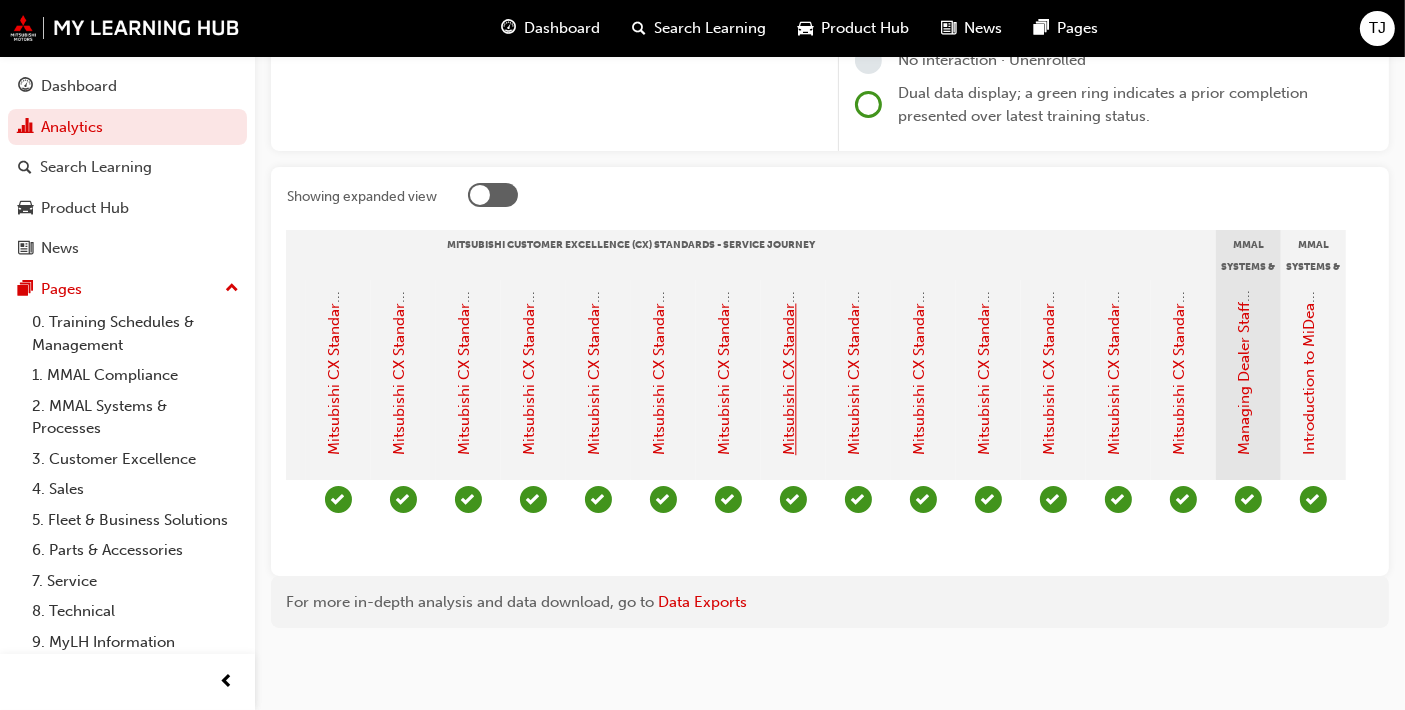click on "Mitsubishi CX Standards - Service Journey 11: Repair Updates & Approvals" at bounding box center (790, 199) 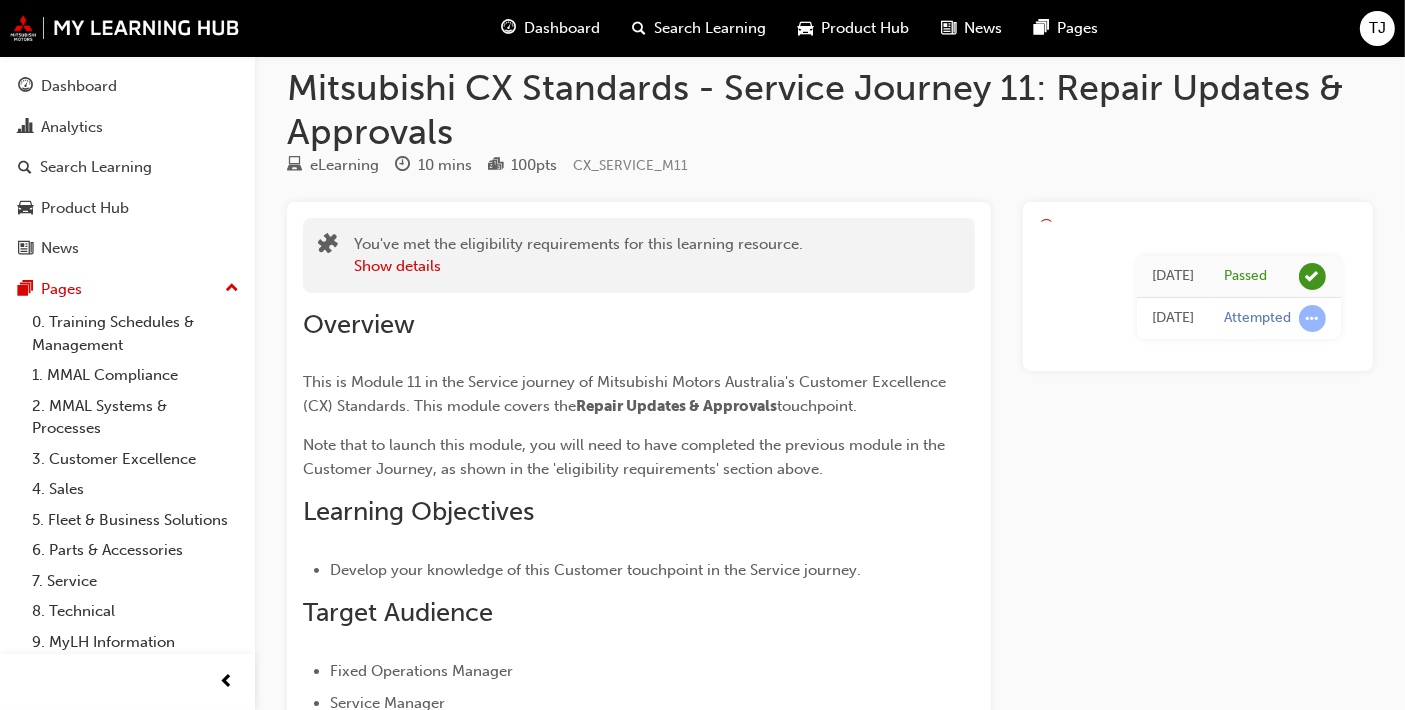 scroll, scrollTop: 0, scrollLeft: 0, axis: both 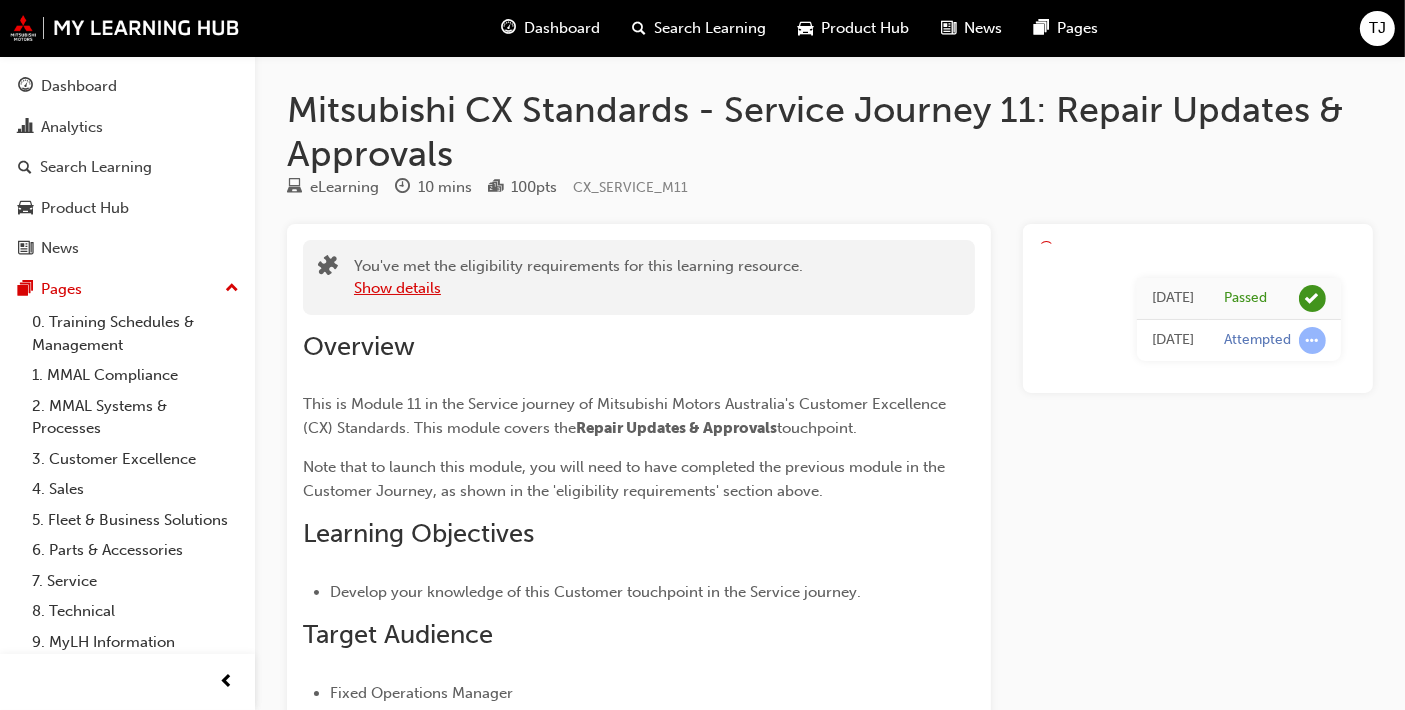 click on "Show details" at bounding box center [397, 288] 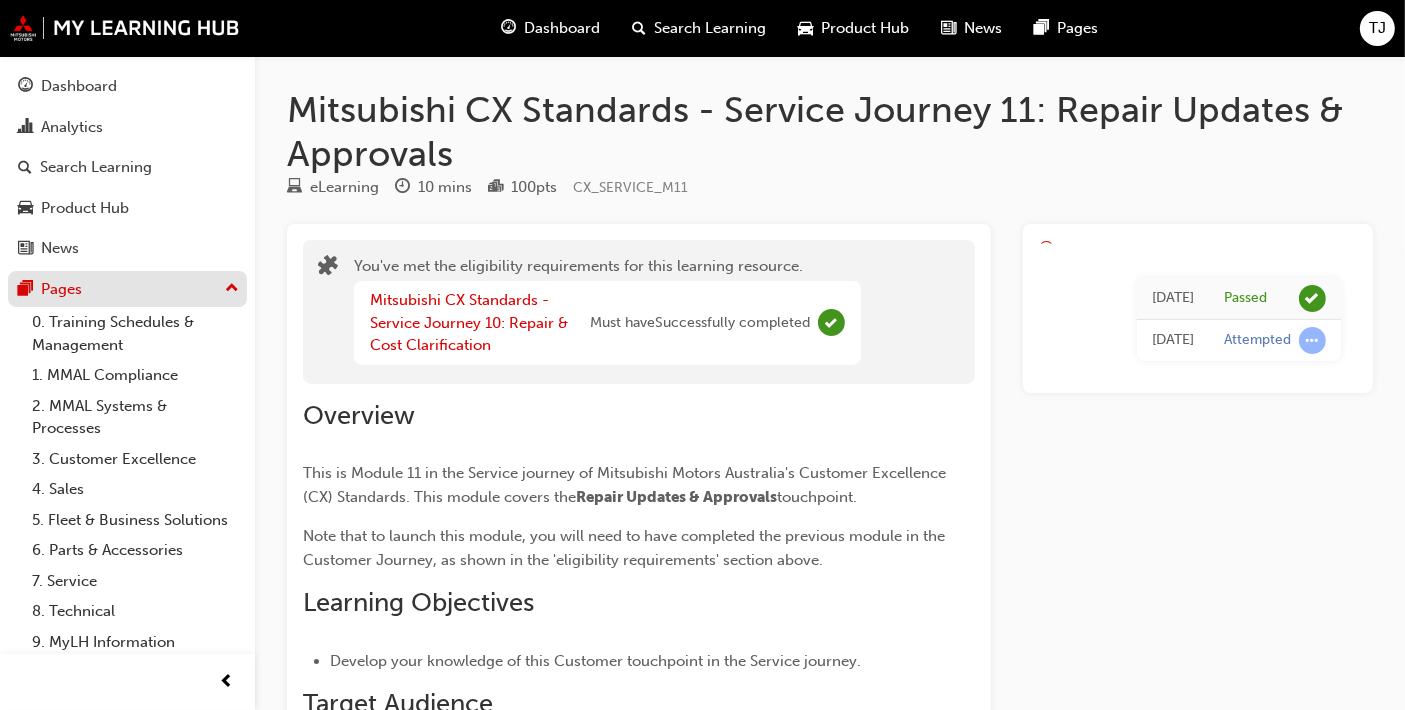 click on "Pages" at bounding box center (127, 289) 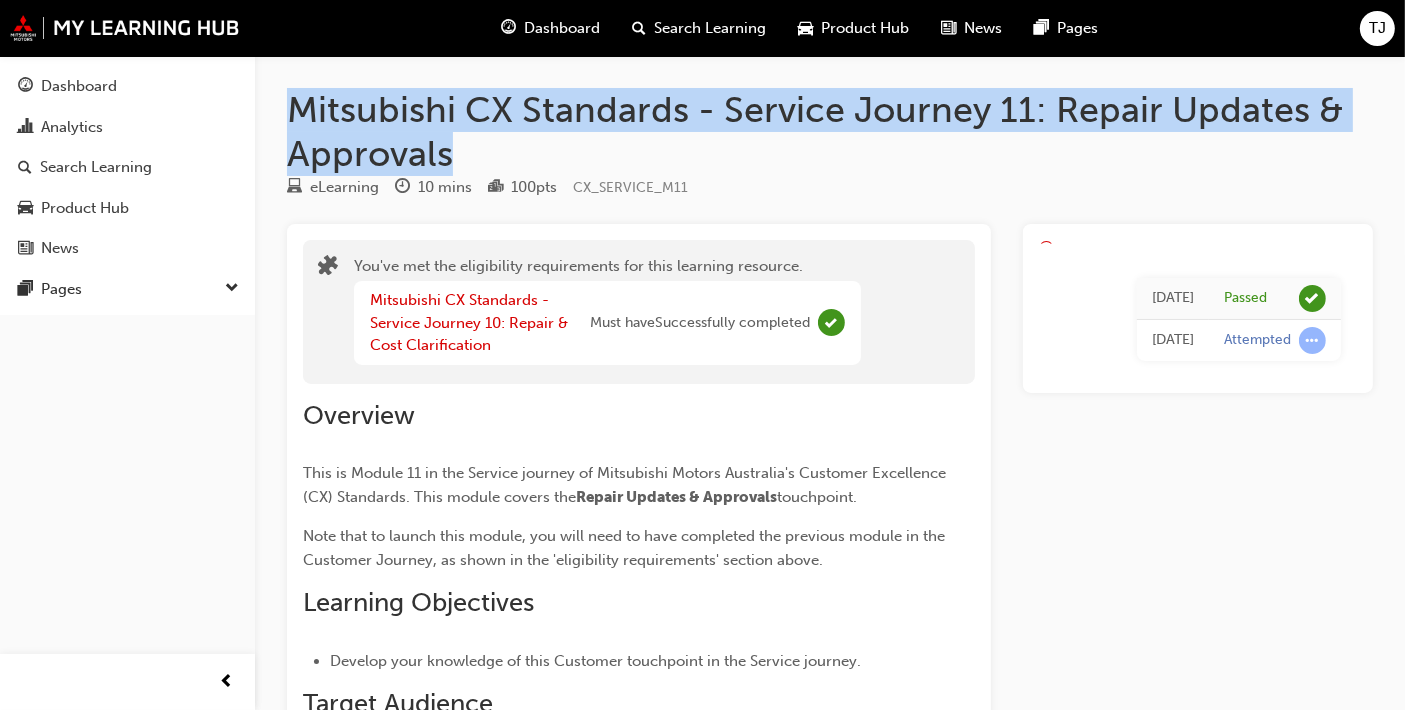 drag, startPoint x: 294, startPoint y: 107, endPoint x: 471, endPoint y: 156, distance: 183.65729 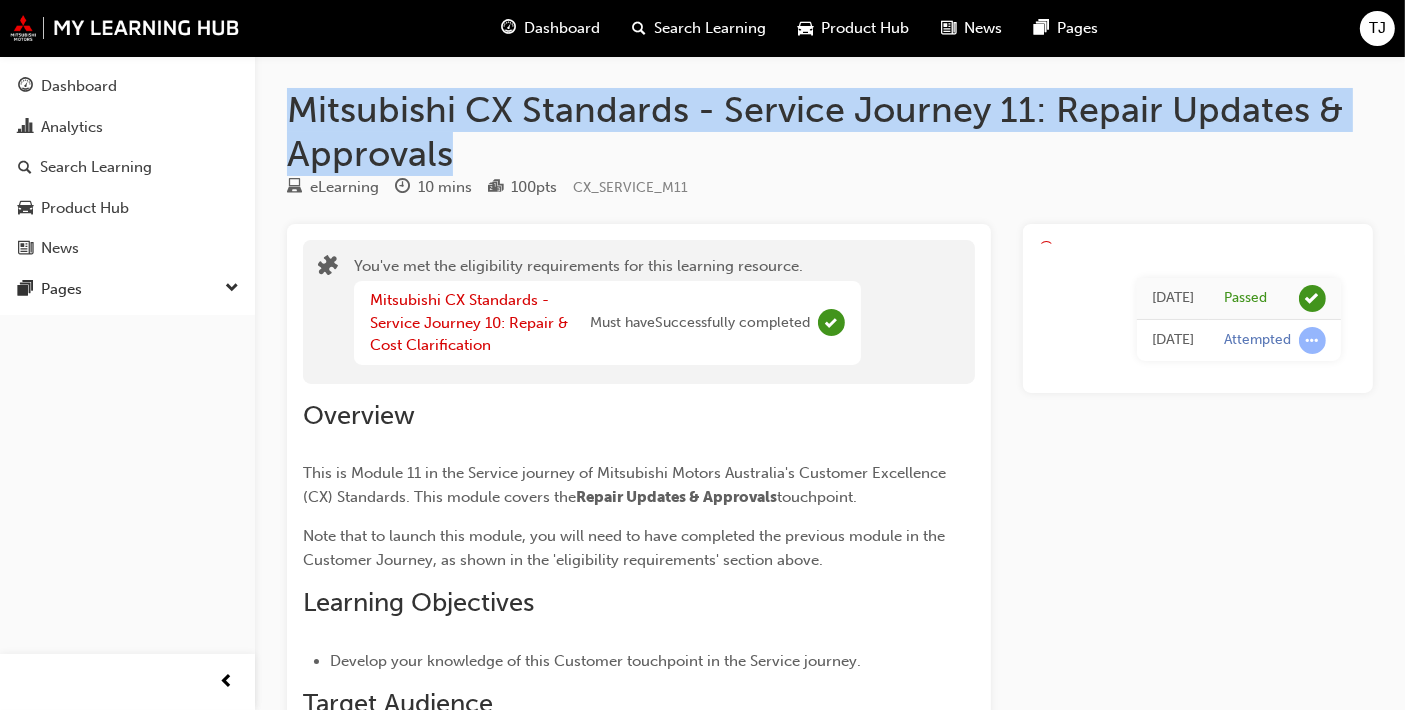 click on "Mitsubishi CX Standards - Service Journey 11: Repair Updates & Approvals" at bounding box center [830, 131] 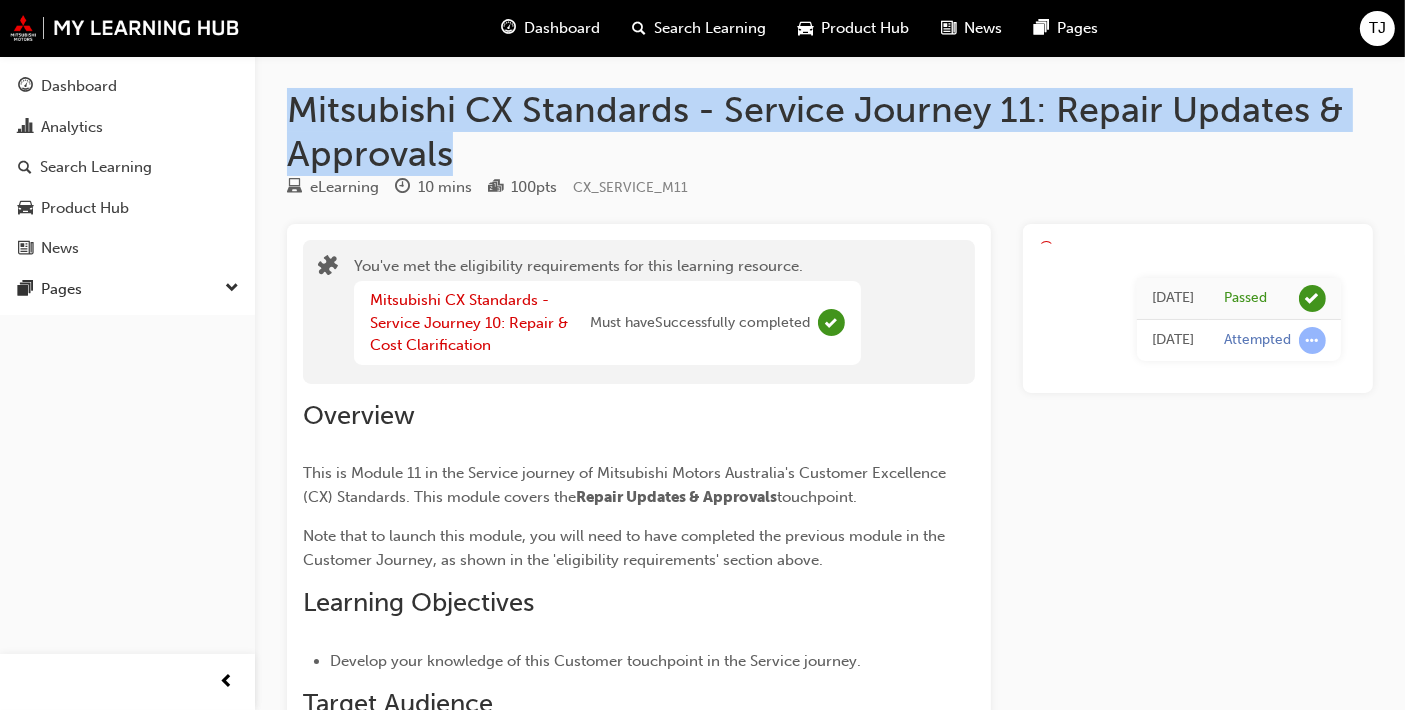 copy on "Mitsubishi CX Standards - Service Journey 11: Repair Updates & Approvals" 